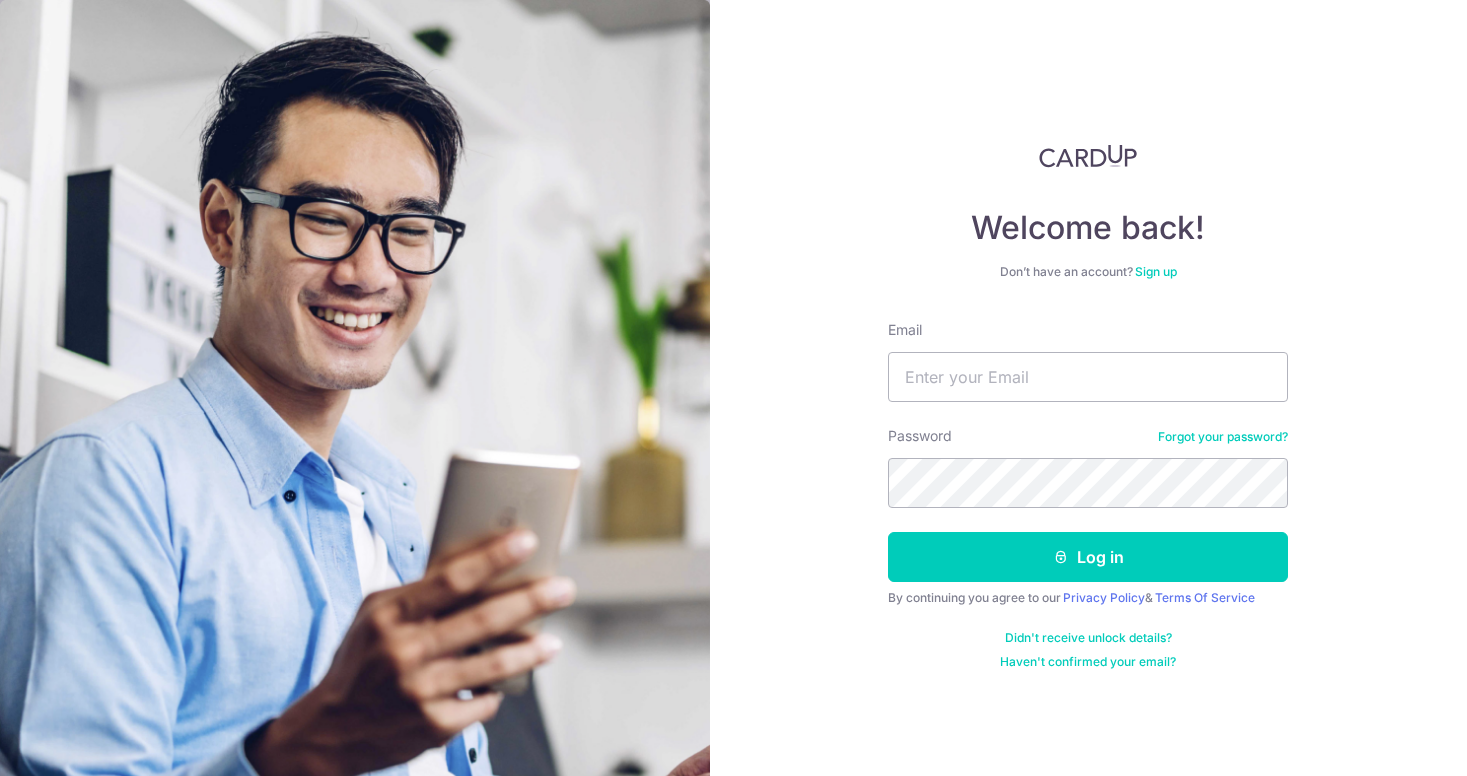 scroll, scrollTop: 0, scrollLeft: 0, axis: both 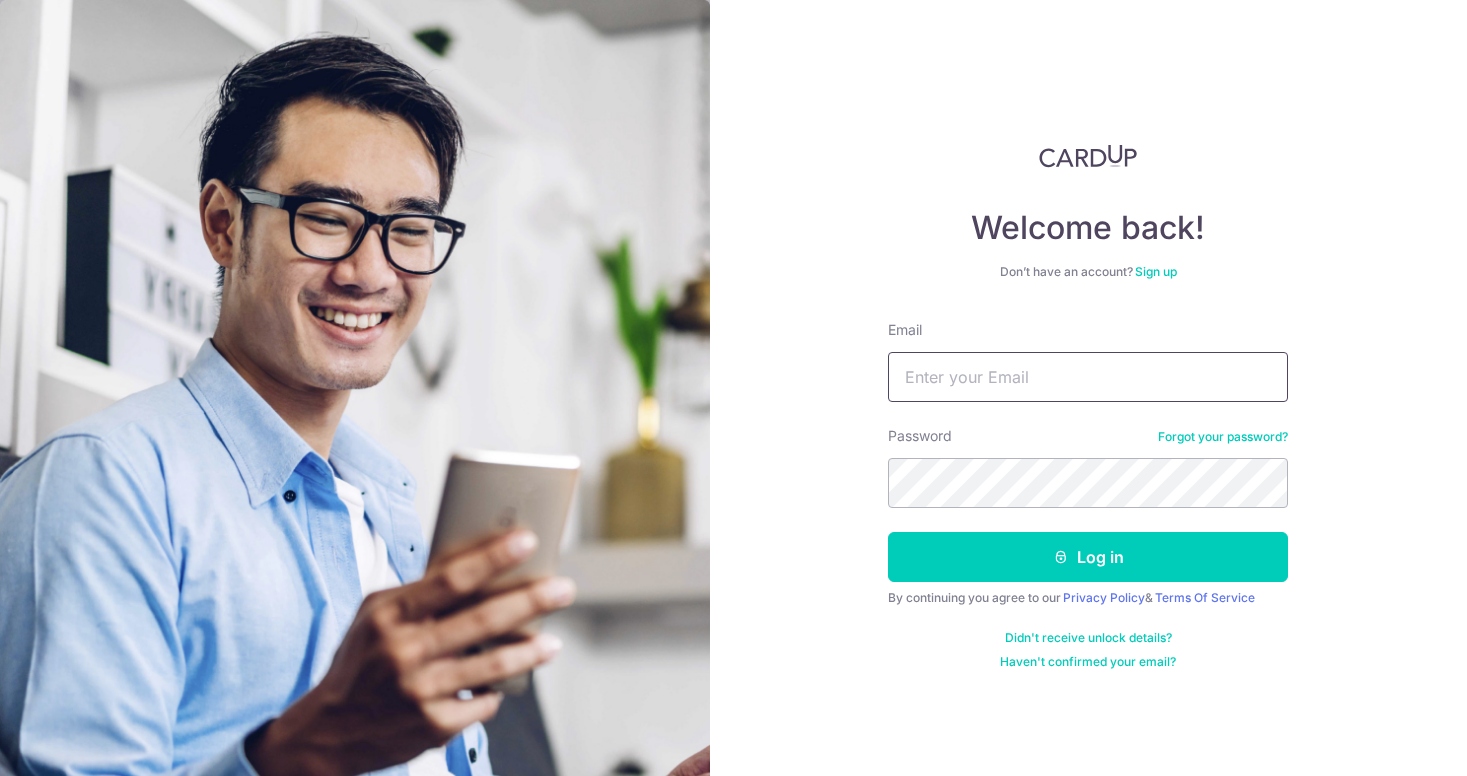 type on "joseph.tejano@yahoo.com" 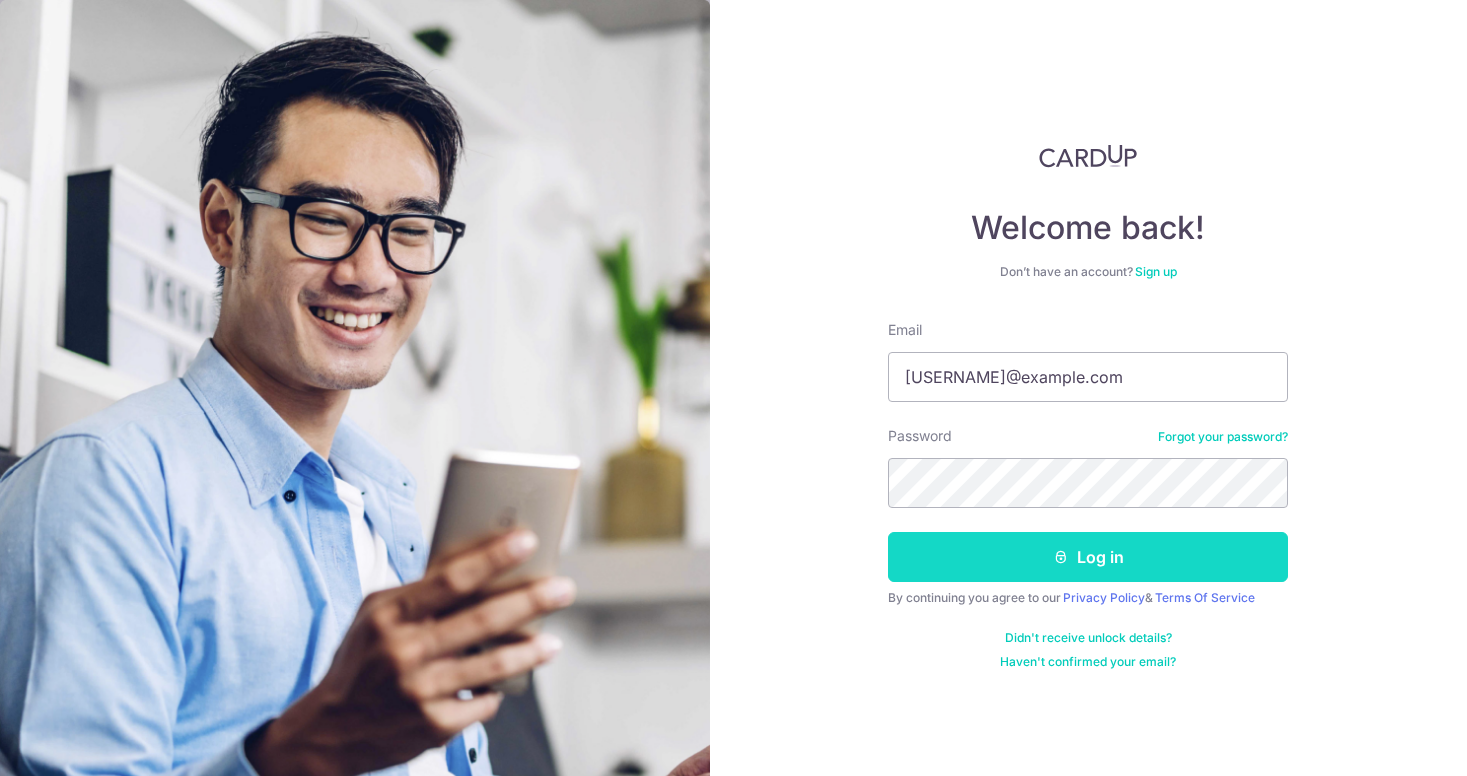 click on "Log in" at bounding box center (1088, 557) 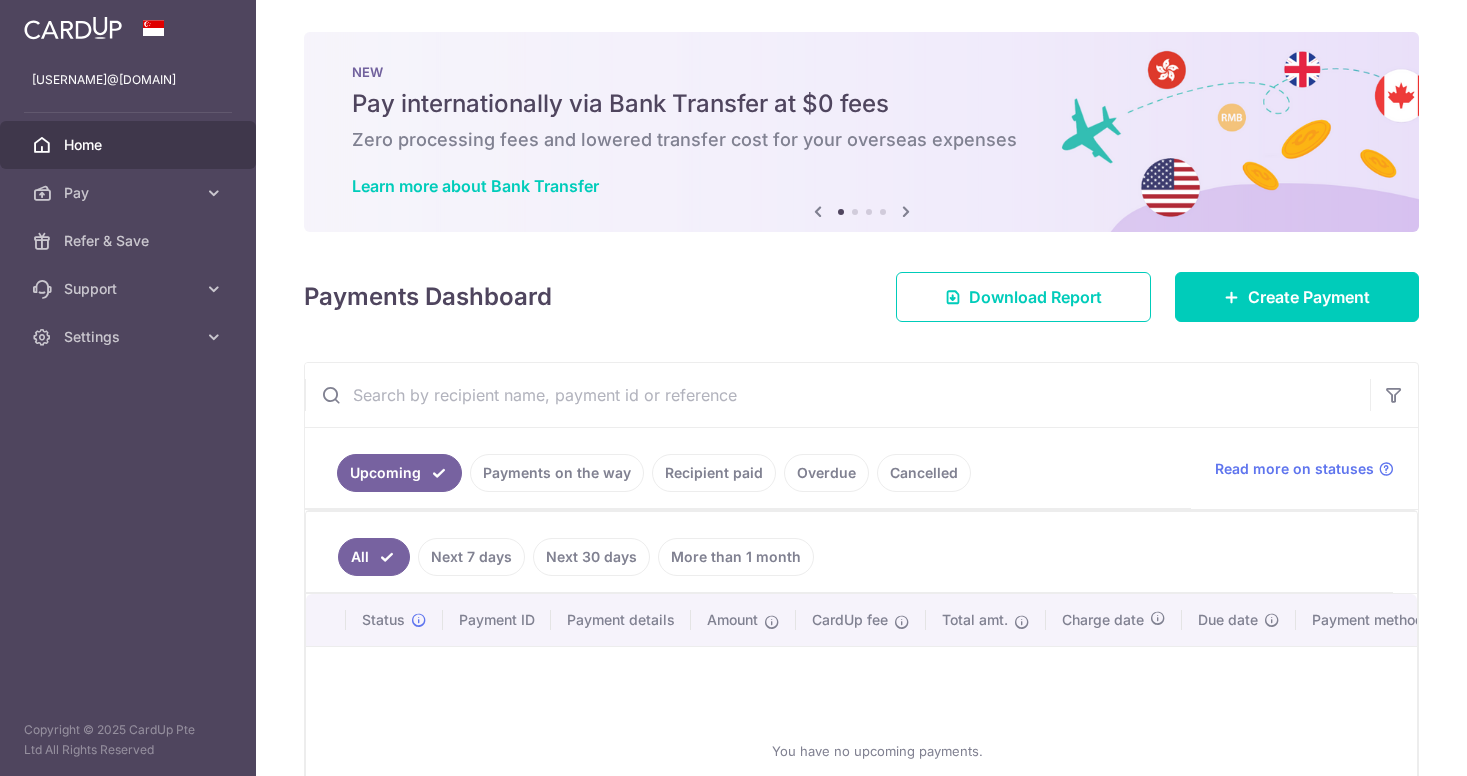scroll, scrollTop: 0, scrollLeft: 0, axis: both 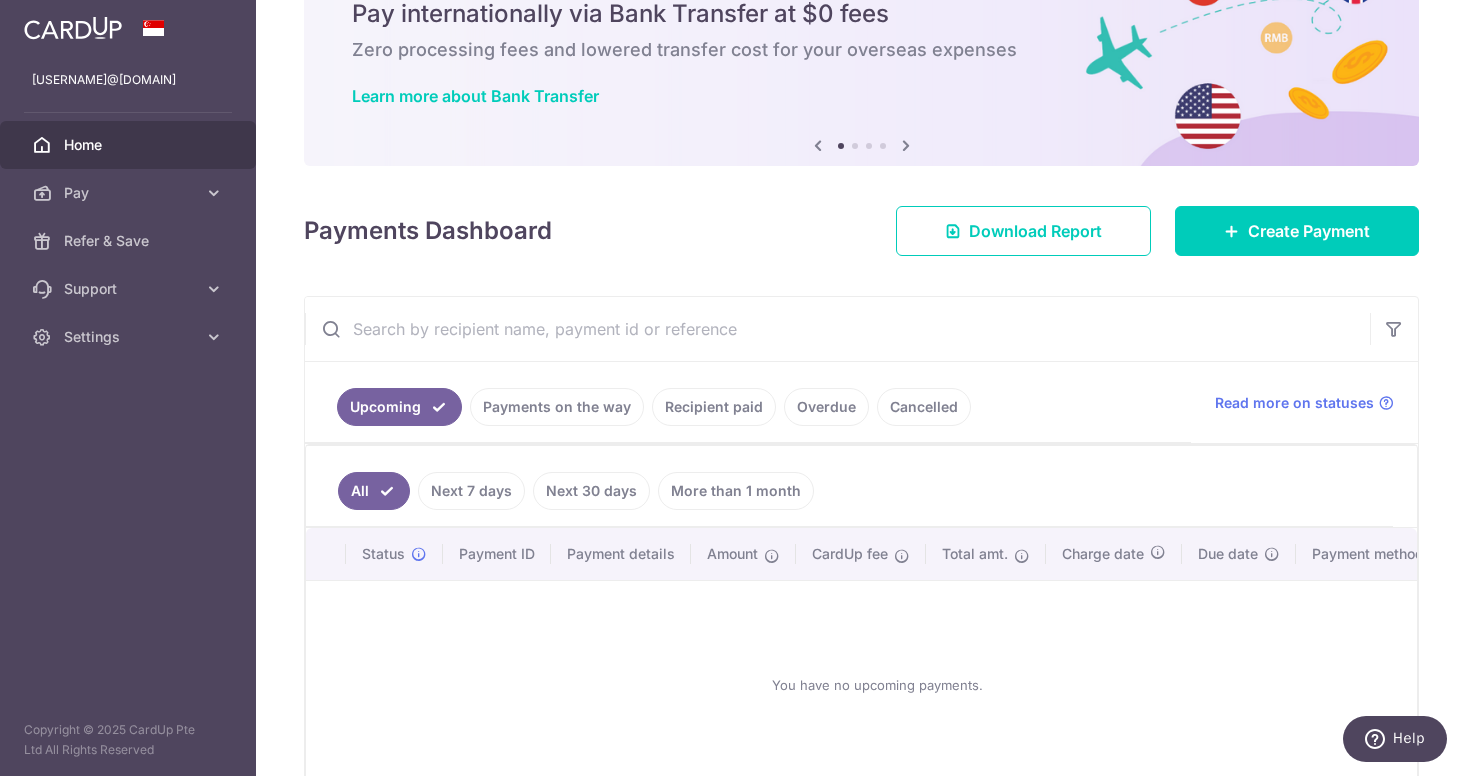 click on "Recipient paid" at bounding box center (714, 407) 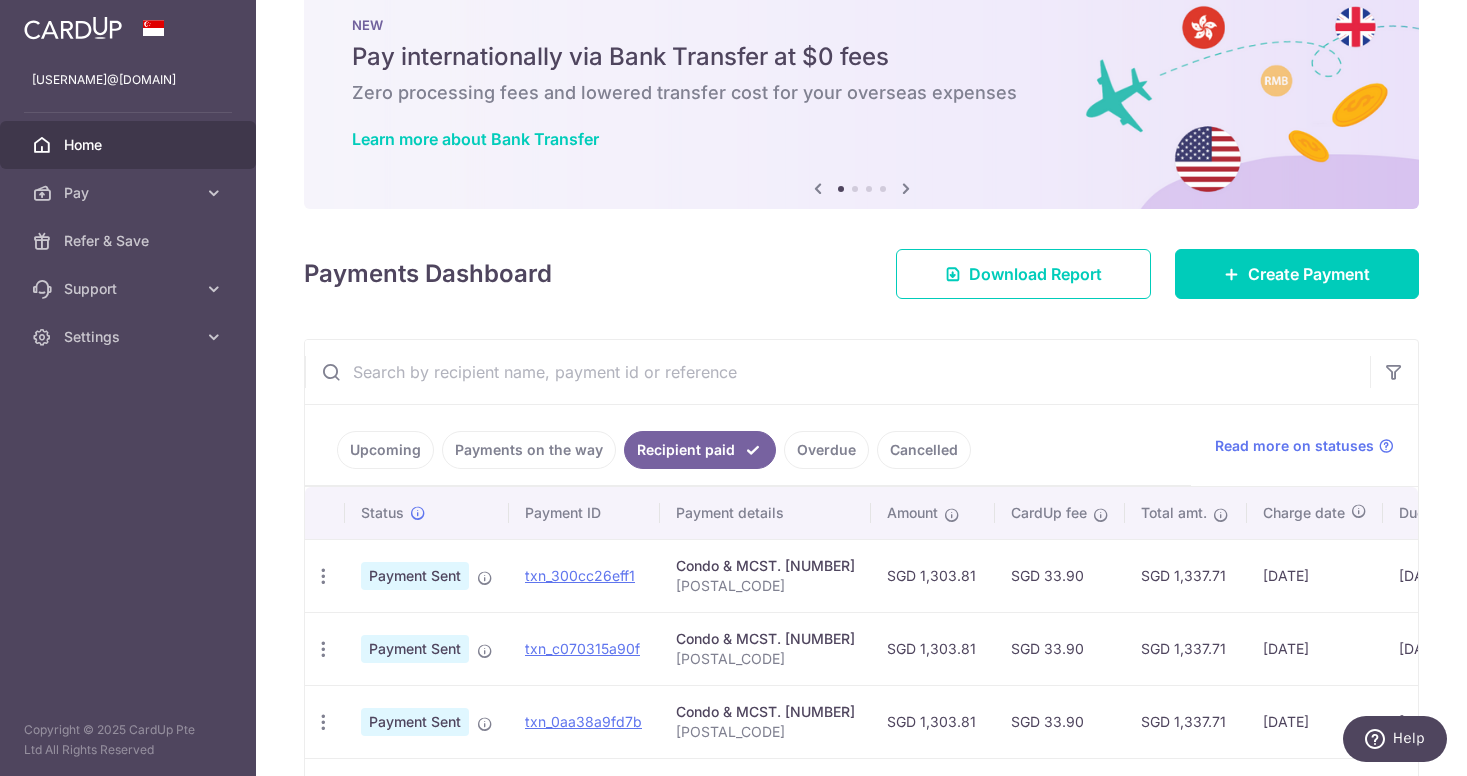 scroll, scrollTop: 90, scrollLeft: 0, axis: vertical 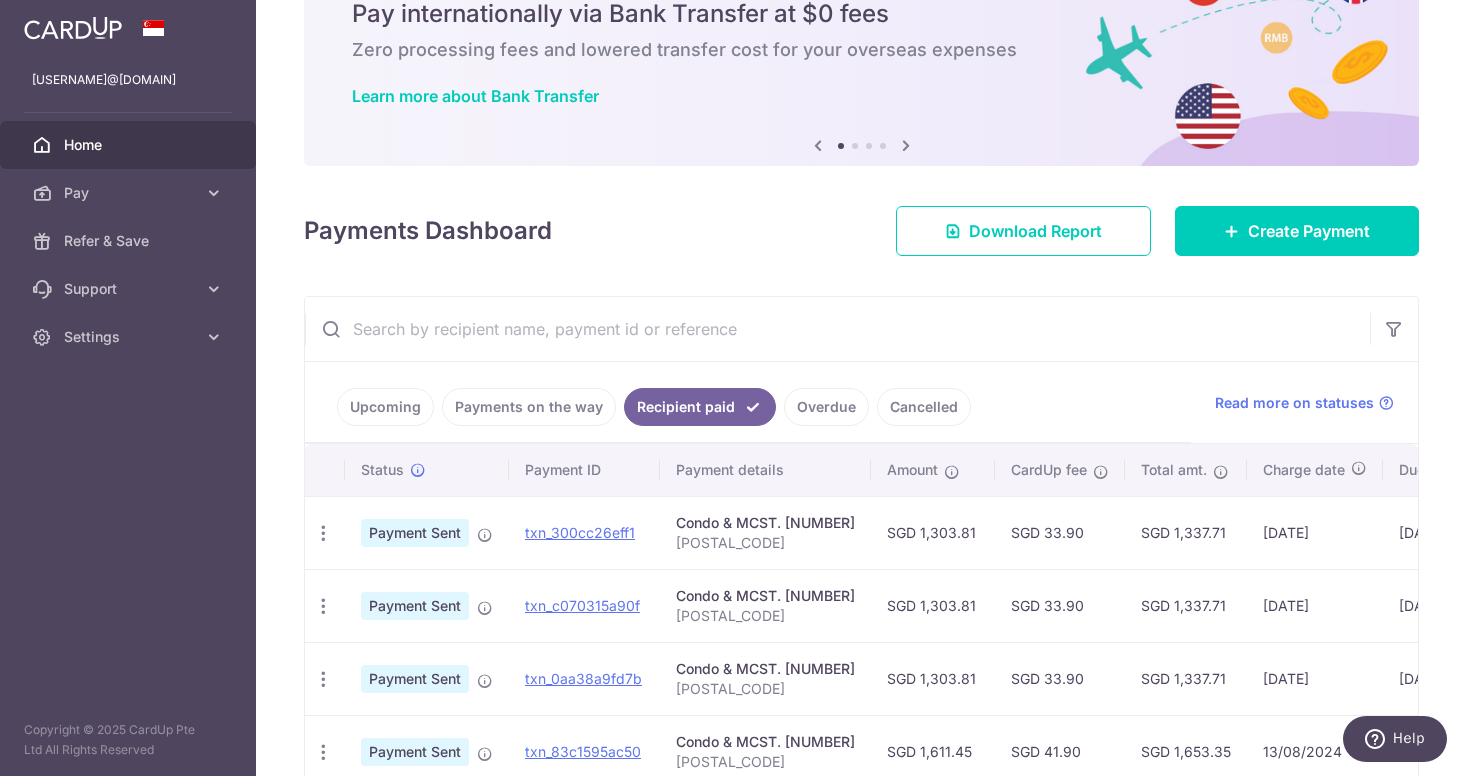 click on "Upcoming" at bounding box center (385, 407) 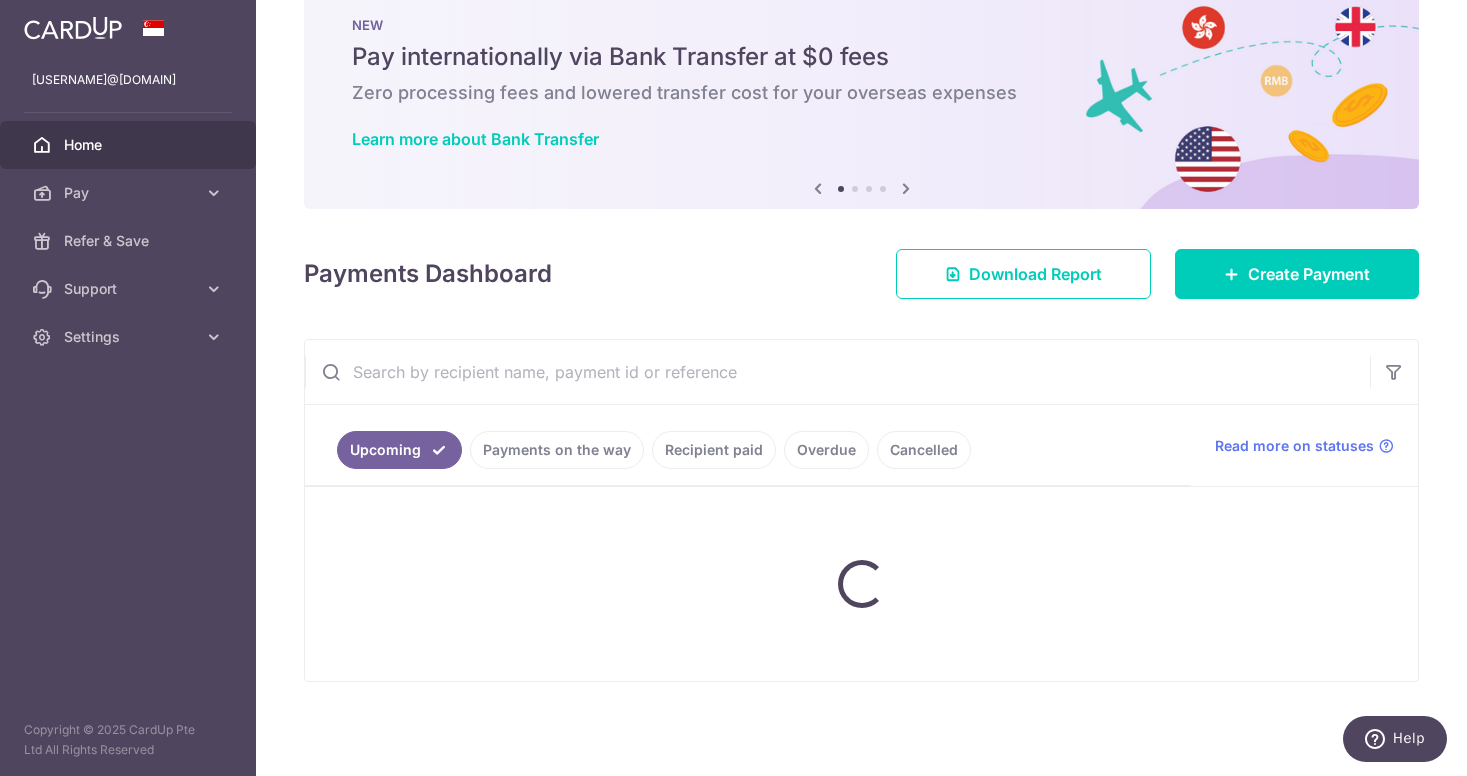 scroll, scrollTop: 47, scrollLeft: 0, axis: vertical 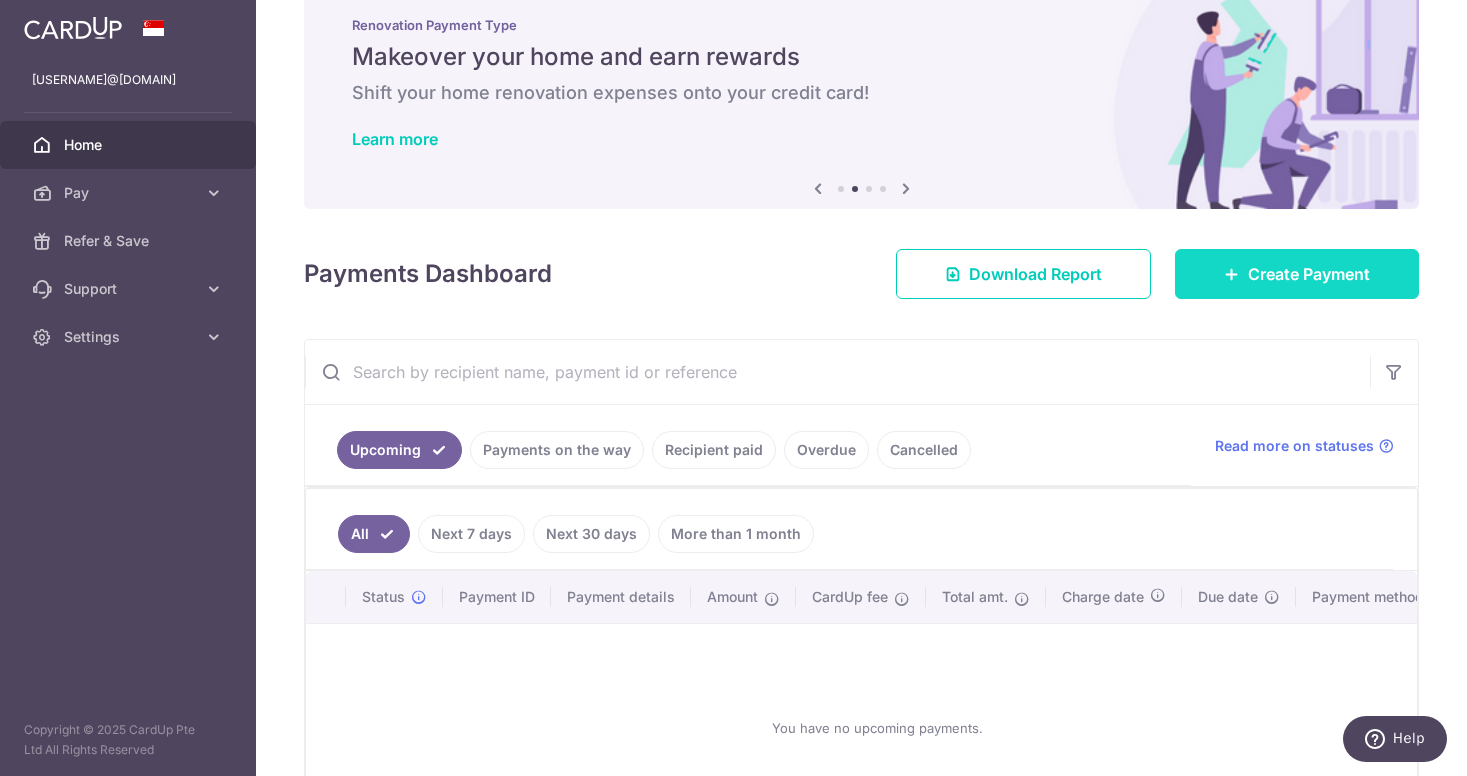 click on "Create Payment" at bounding box center (1309, 274) 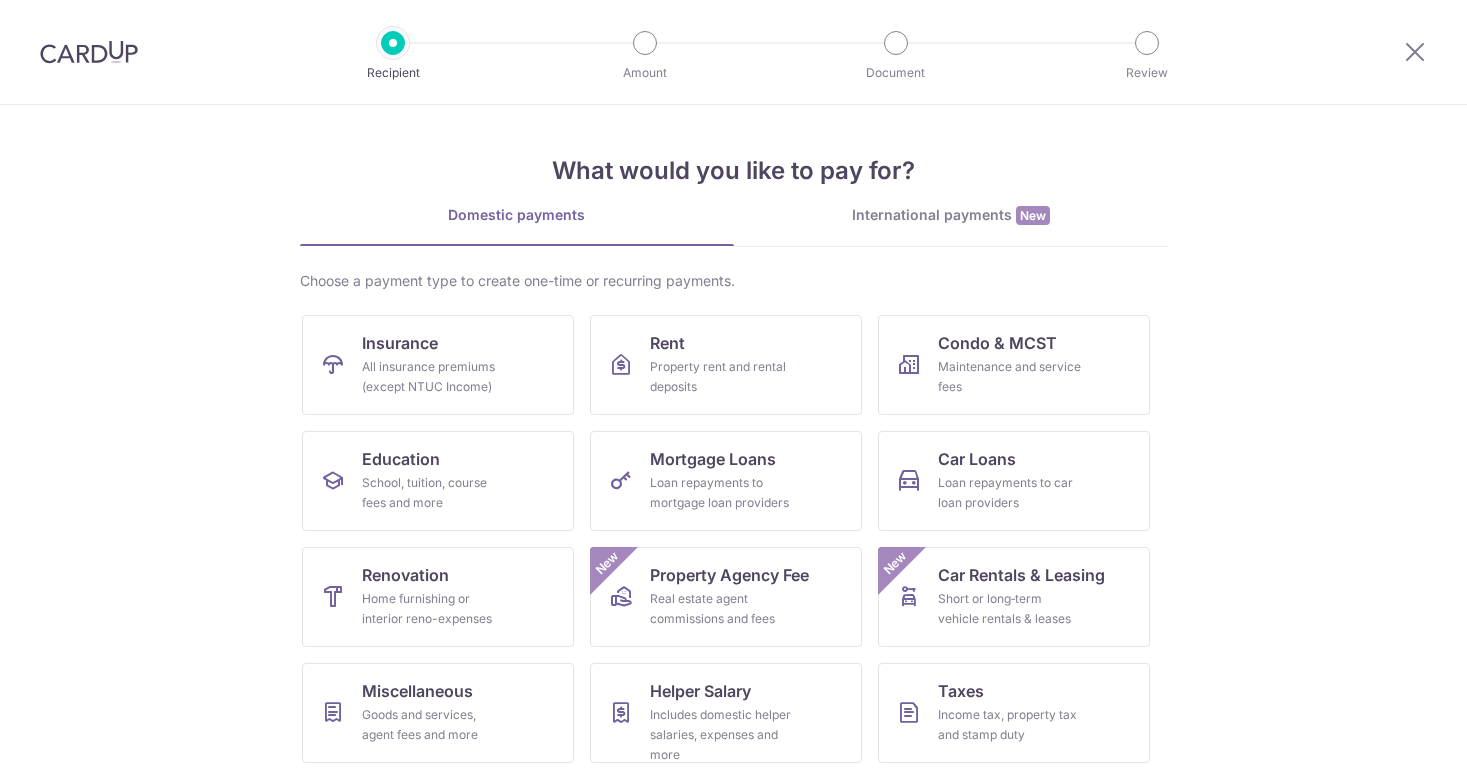 scroll, scrollTop: 0, scrollLeft: 0, axis: both 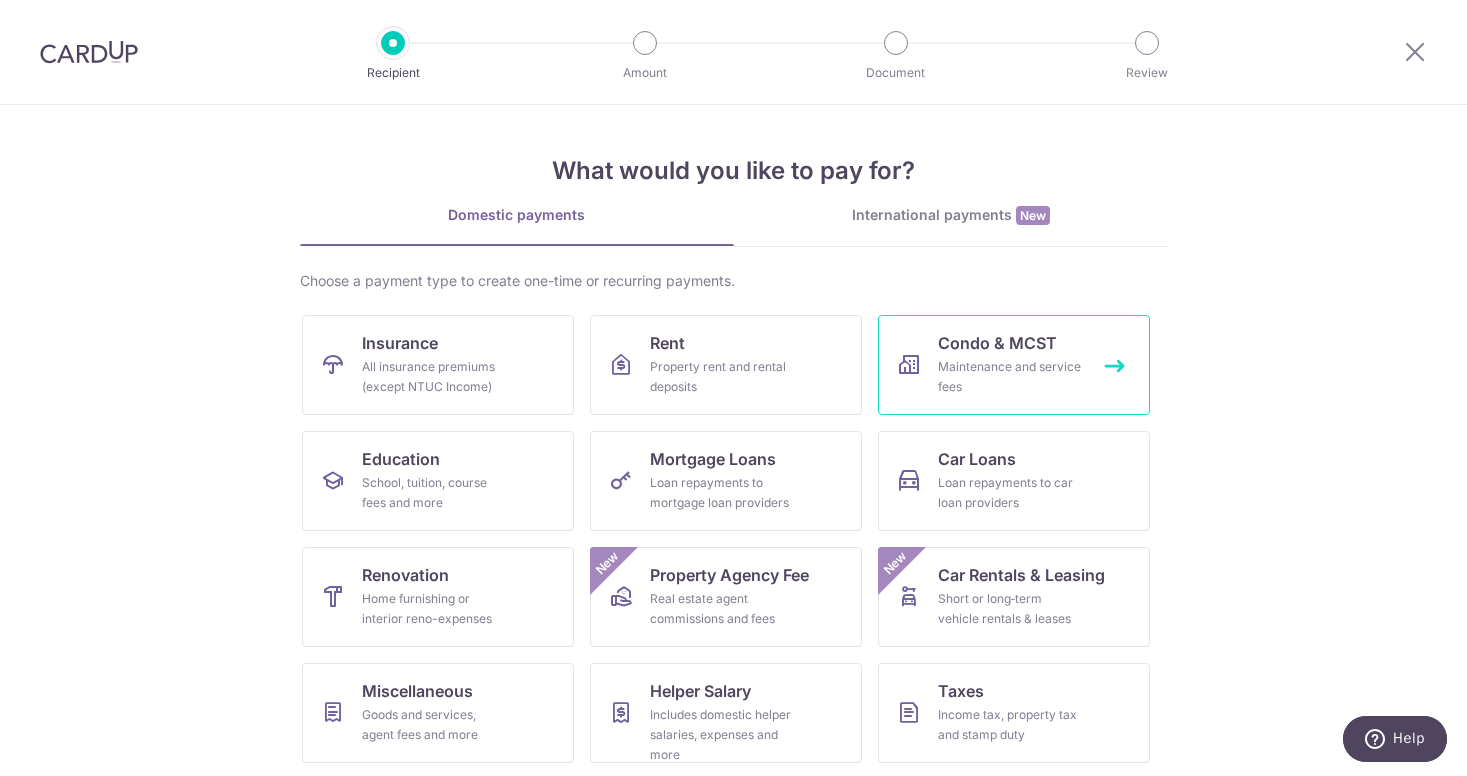 click on "Condo & MCST" at bounding box center [997, 343] 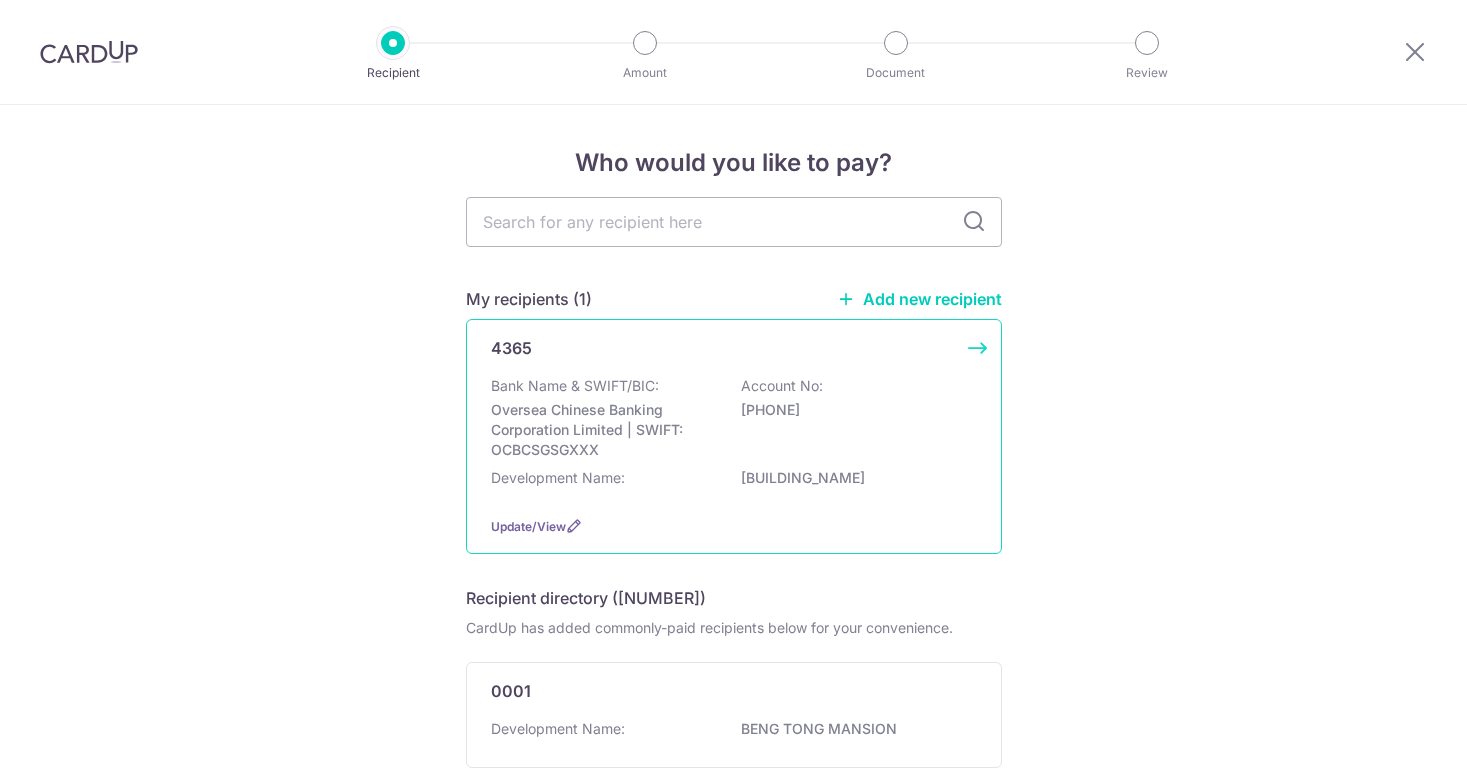 scroll, scrollTop: 0, scrollLeft: 0, axis: both 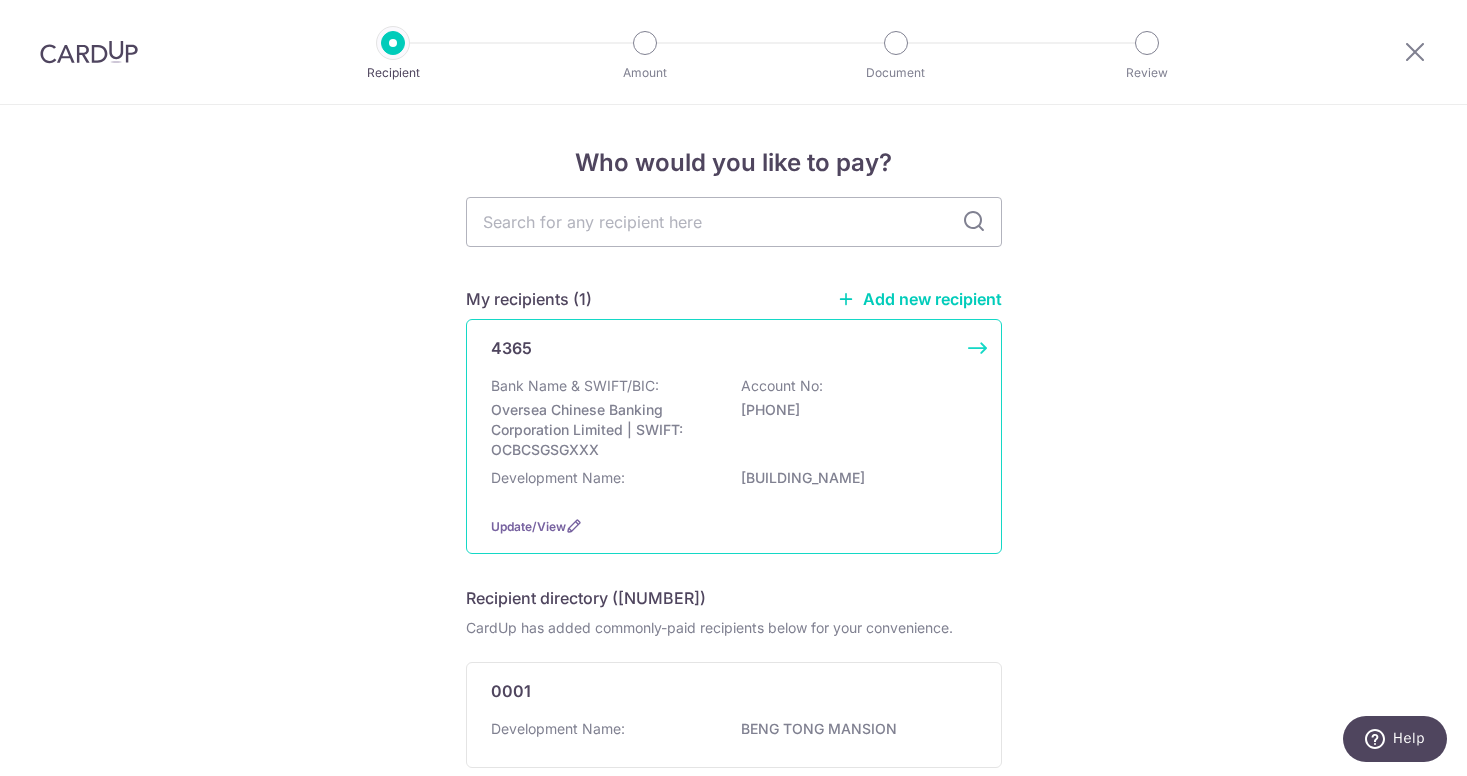 click on "Oversea Chinese Banking Corporation Limited | SWIFT: OCBCSGSGXXX" at bounding box center (603, 430) 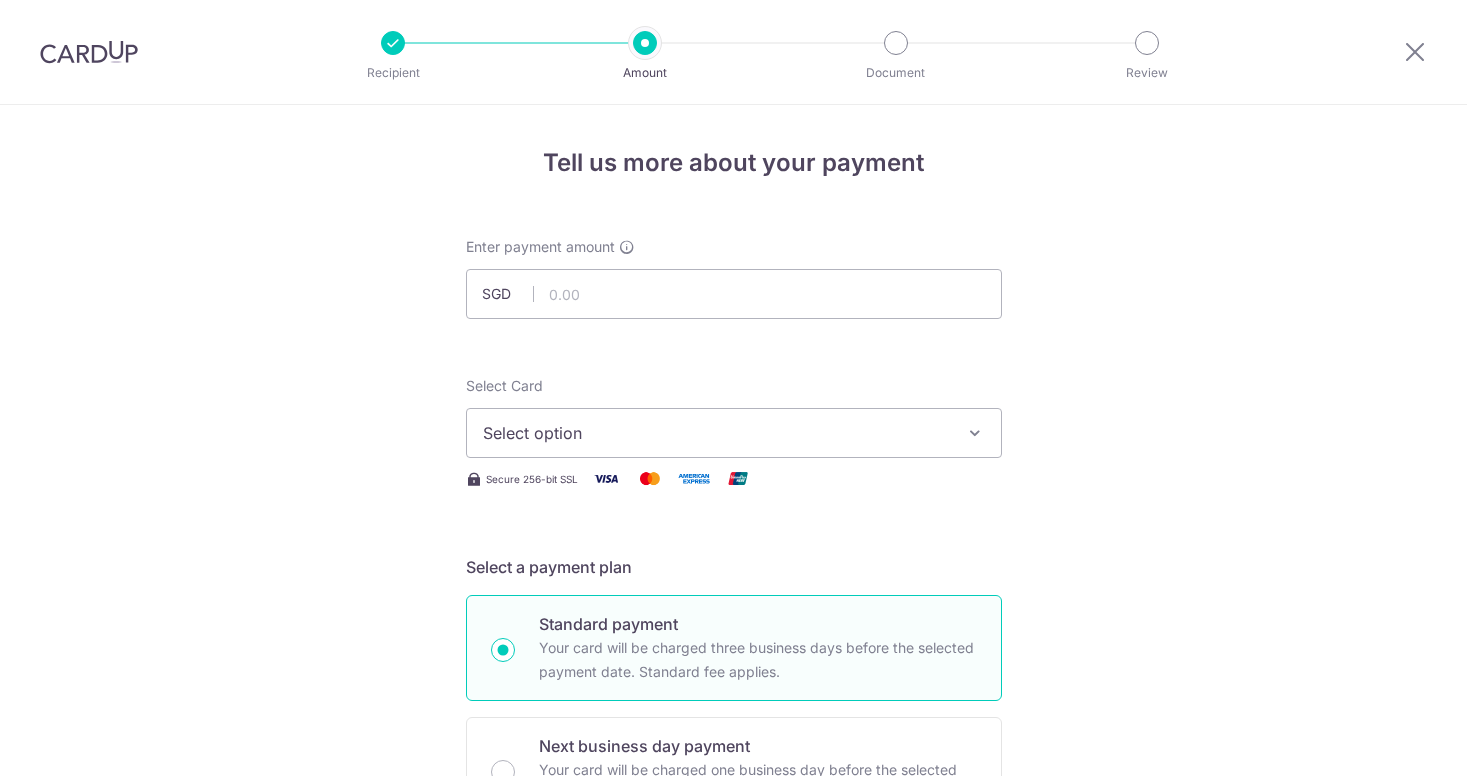 scroll, scrollTop: 0, scrollLeft: 0, axis: both 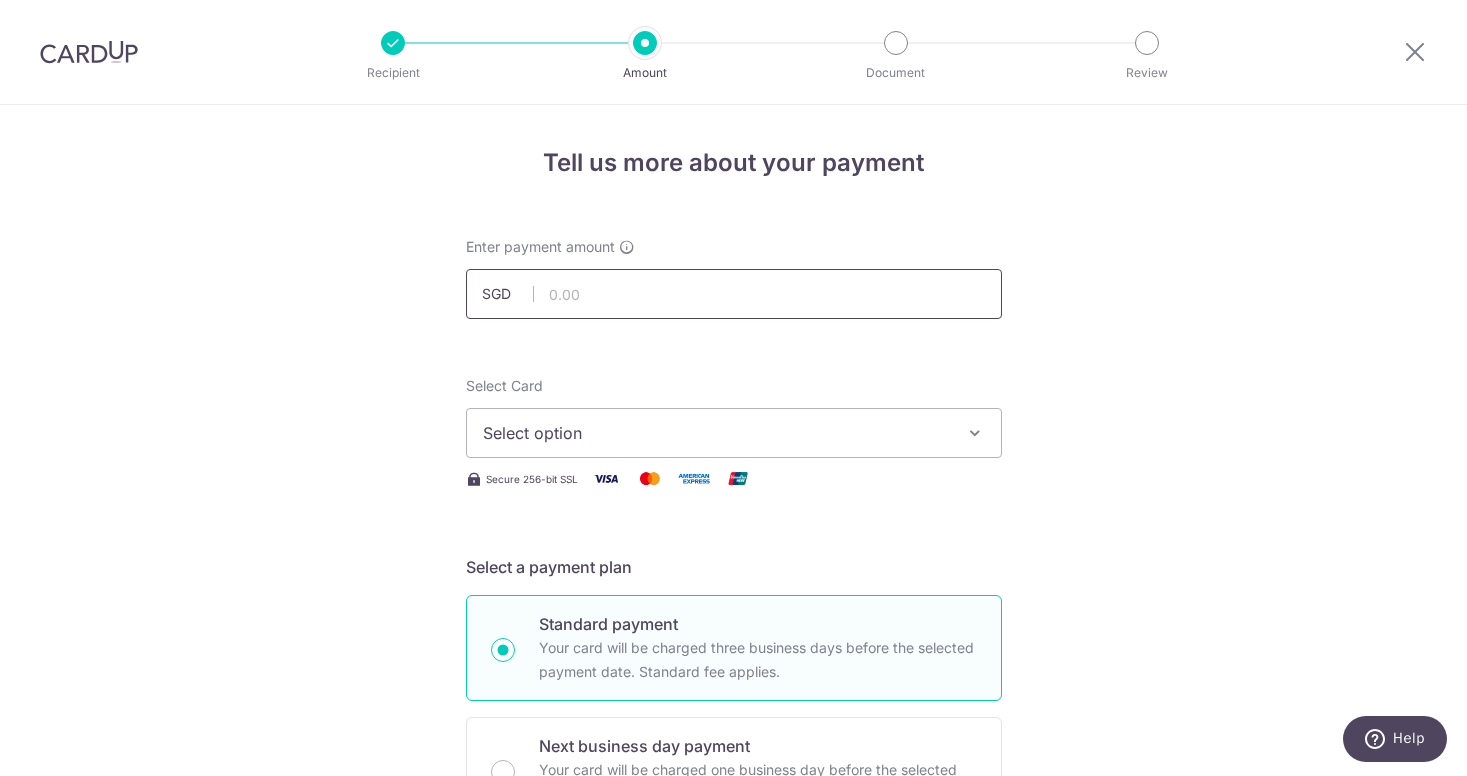 click at bounding box center (734, 294) 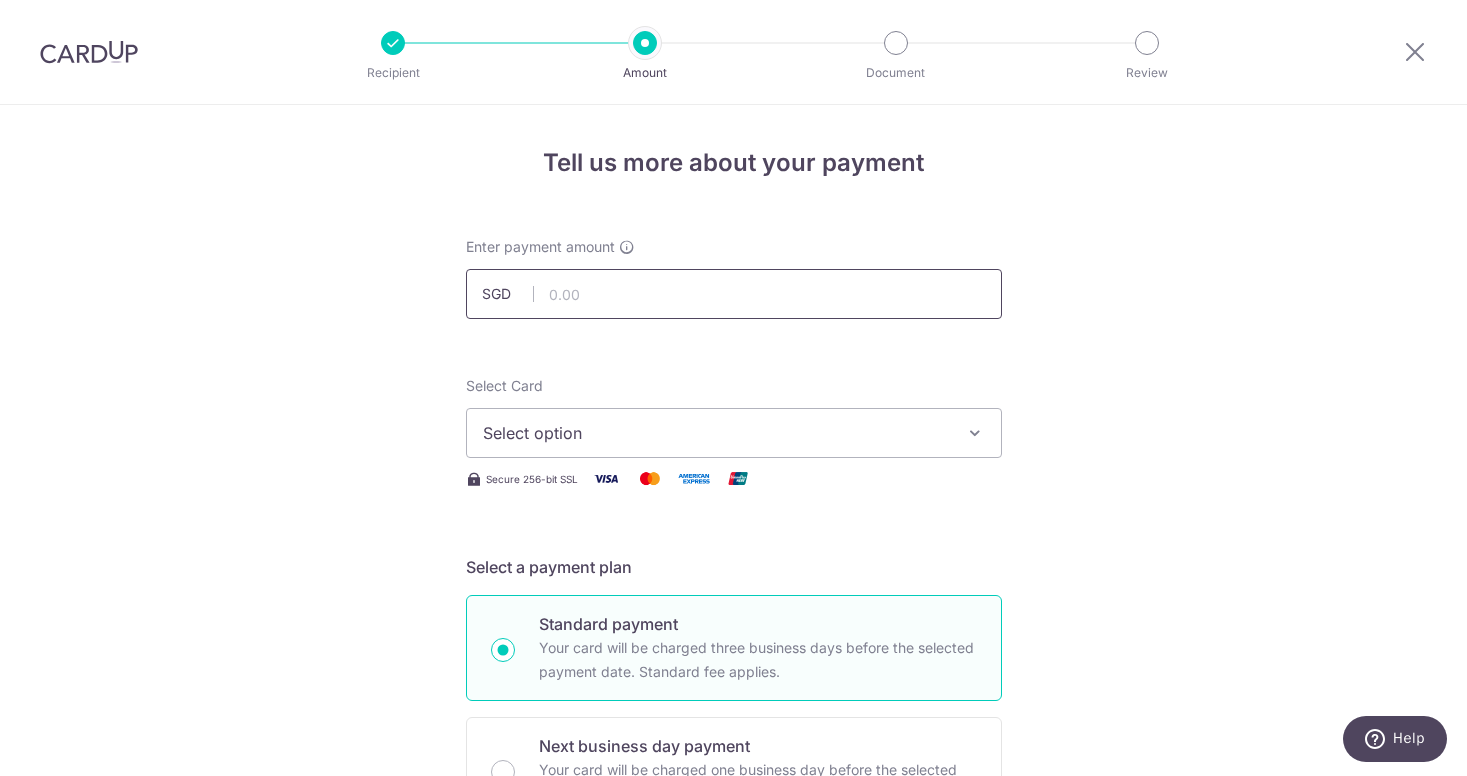 paste on "1,303.81" 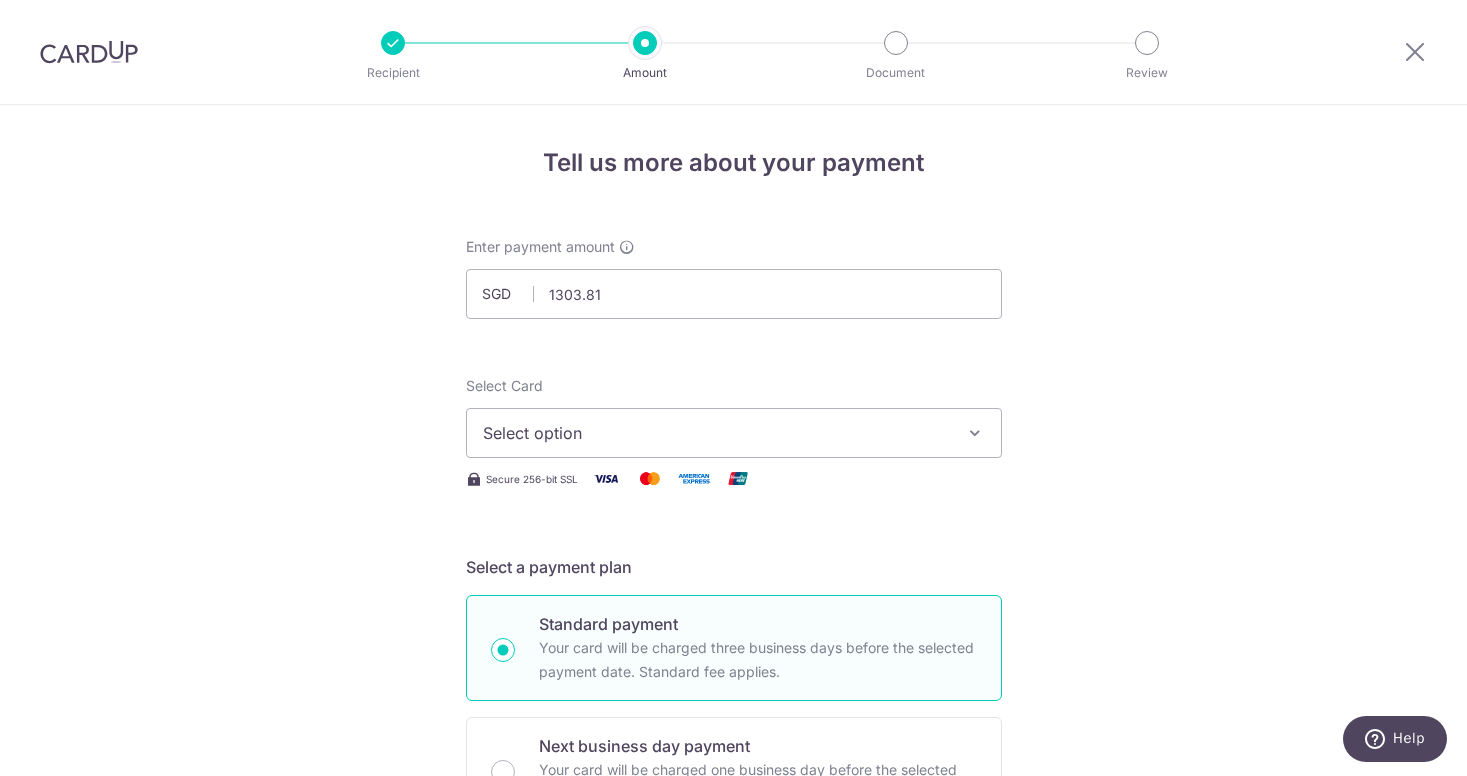 type on "1,303.81" 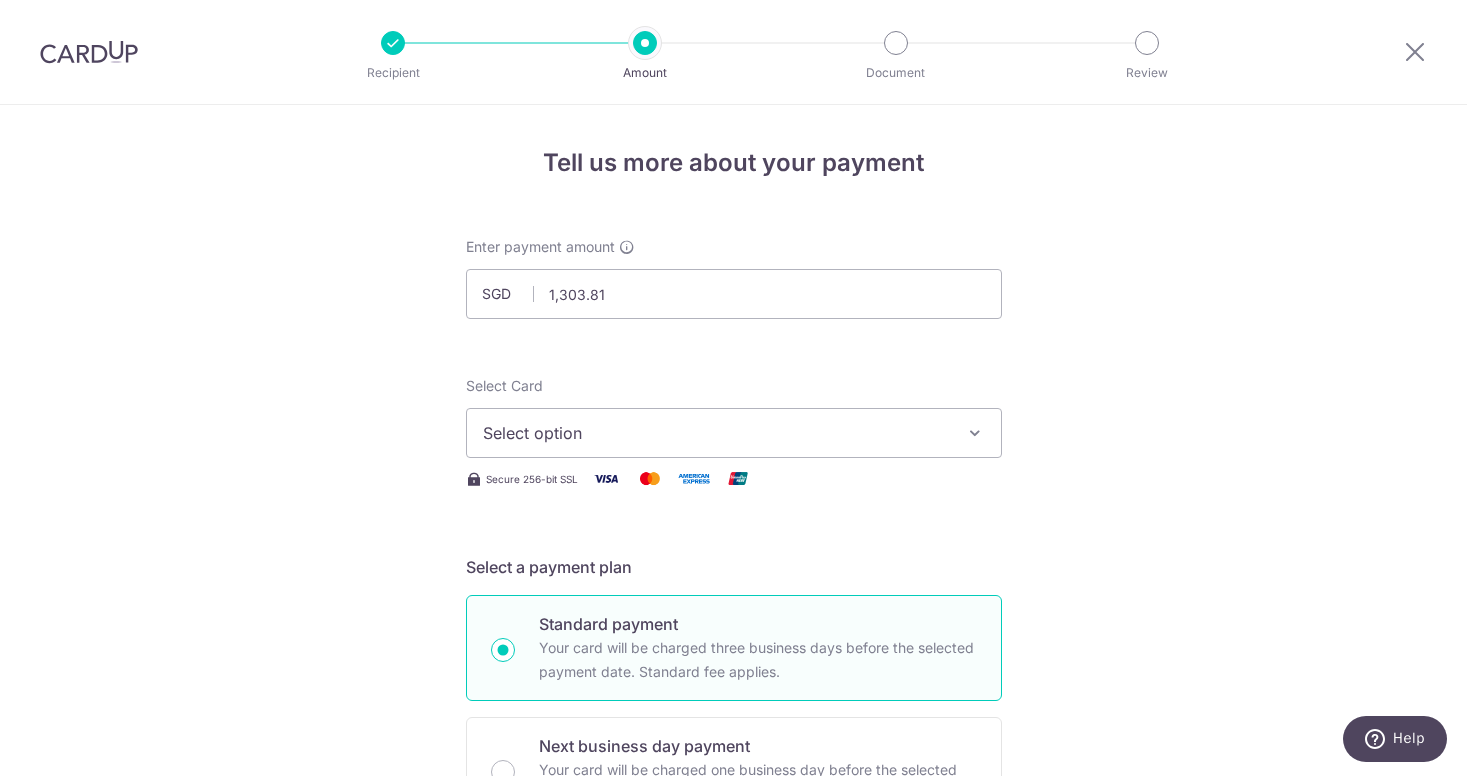 click on "Select option" at bounding box center (716, 433) 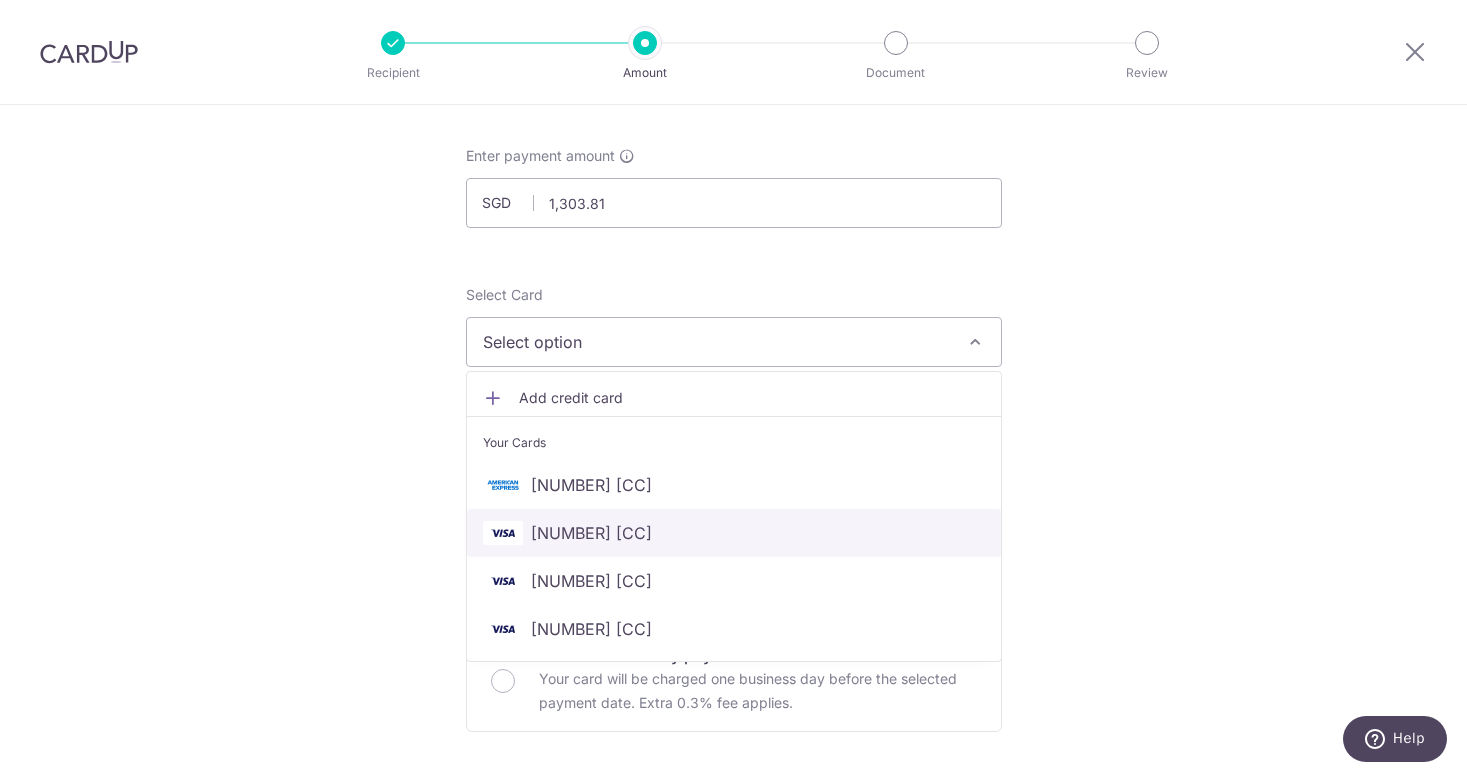 scroll, scrollTop: 109, scrollLeft: 0, axis: vertical 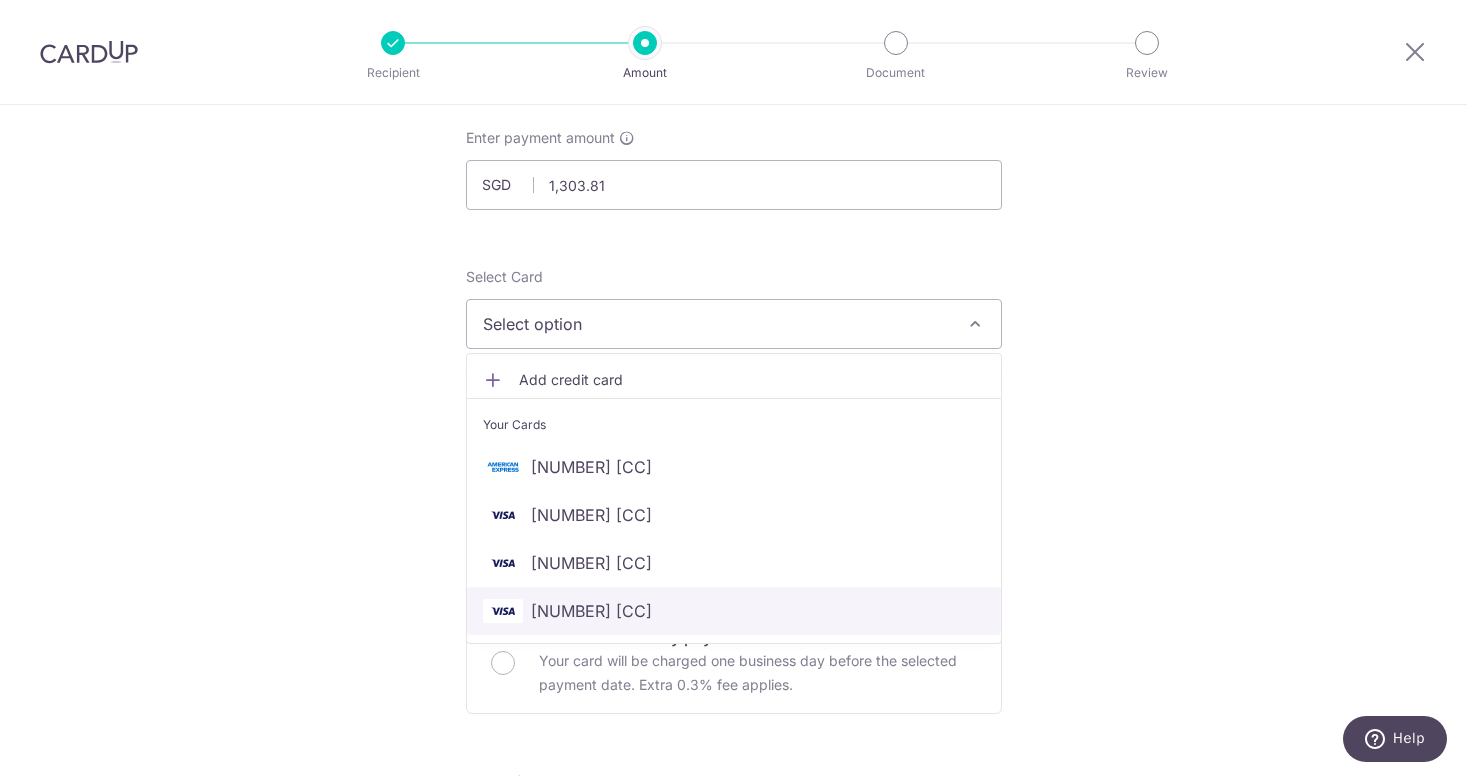 click on "**** [LAST_FOUR_DIGITS]" at bounding box center (591, 611) 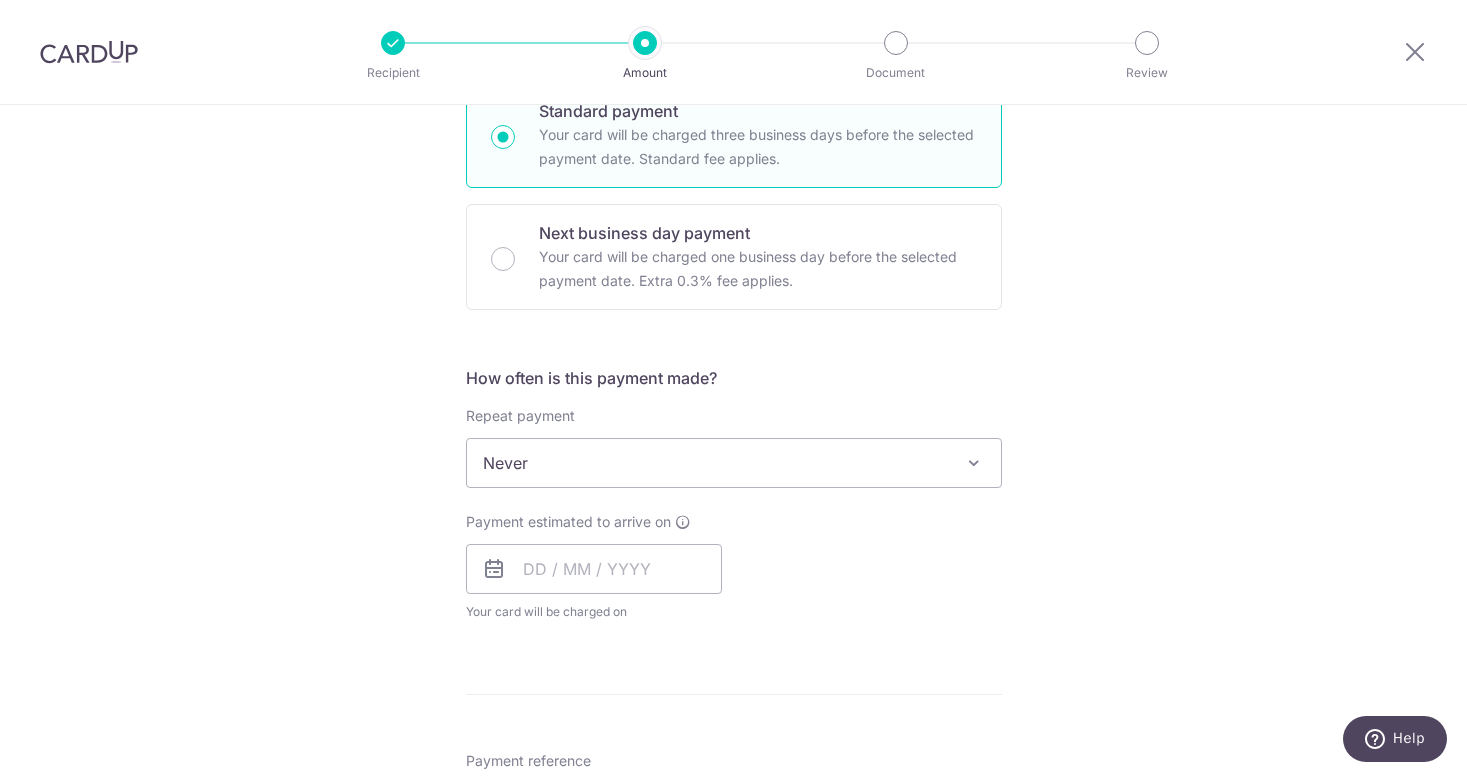 scroll, scrollTop: 512, scrollLeft: 0, axis: vertical 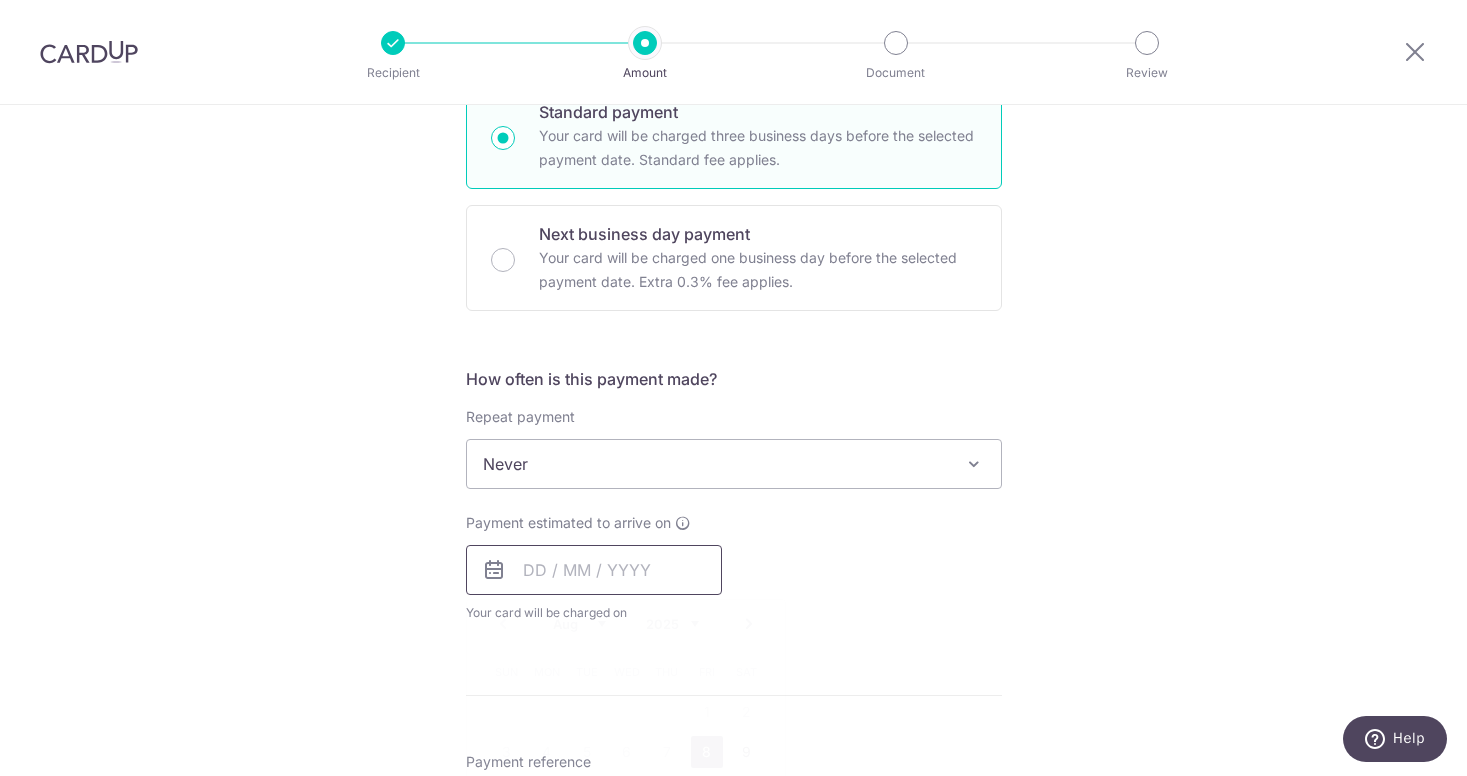 click at bounding box center [594, 570] 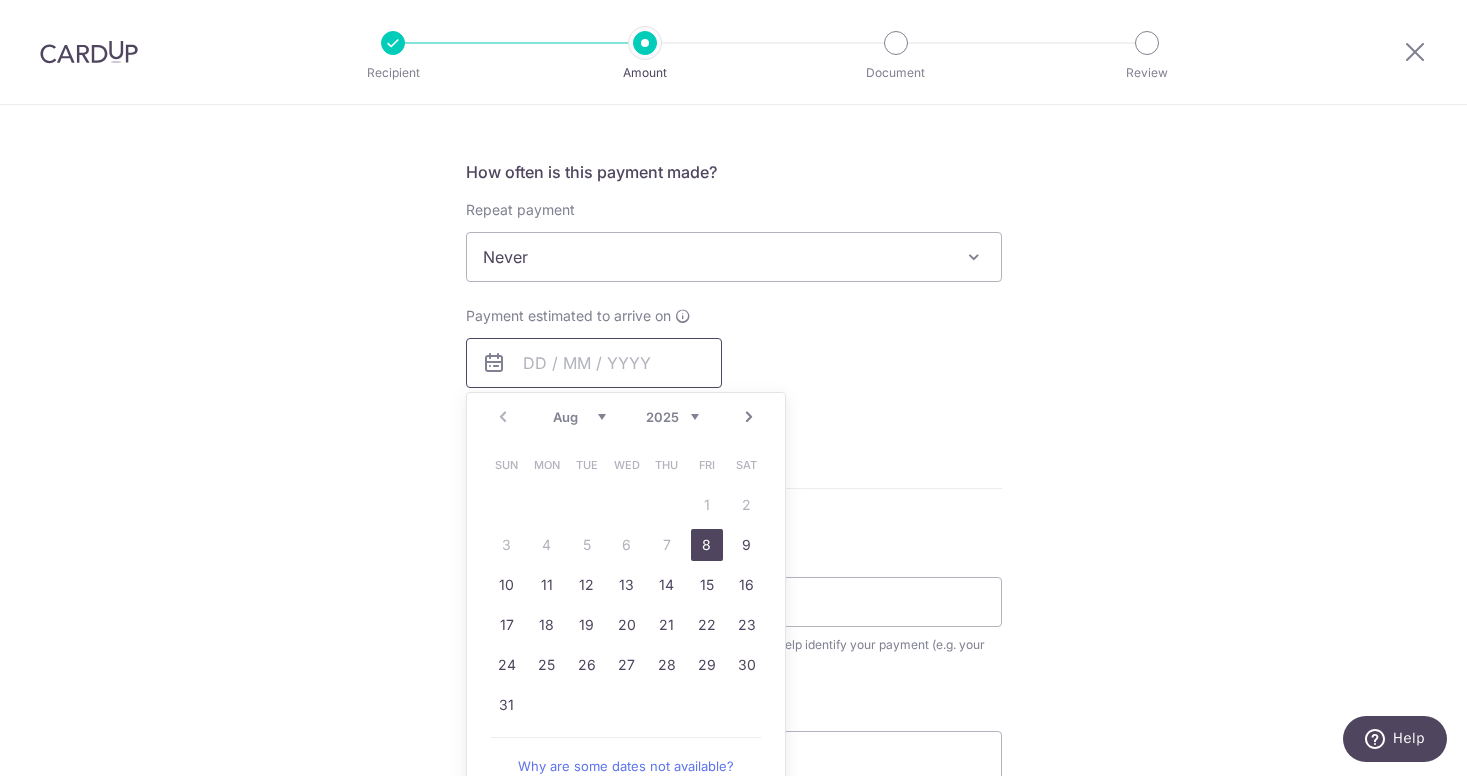 scroll, scrollTop: 720, scrollLeft: 0, axis: vertical 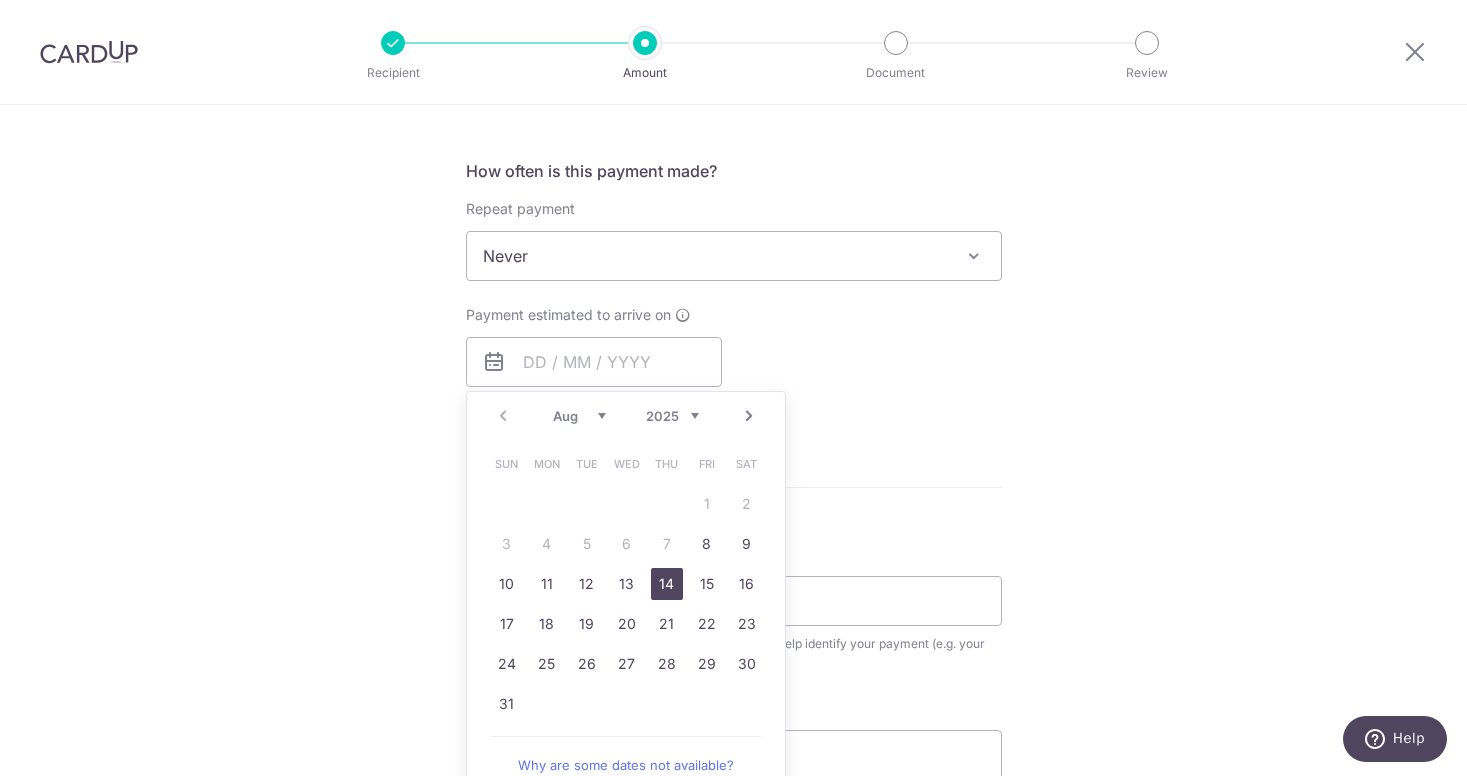 click on "14" at bounding box center [667, 584] 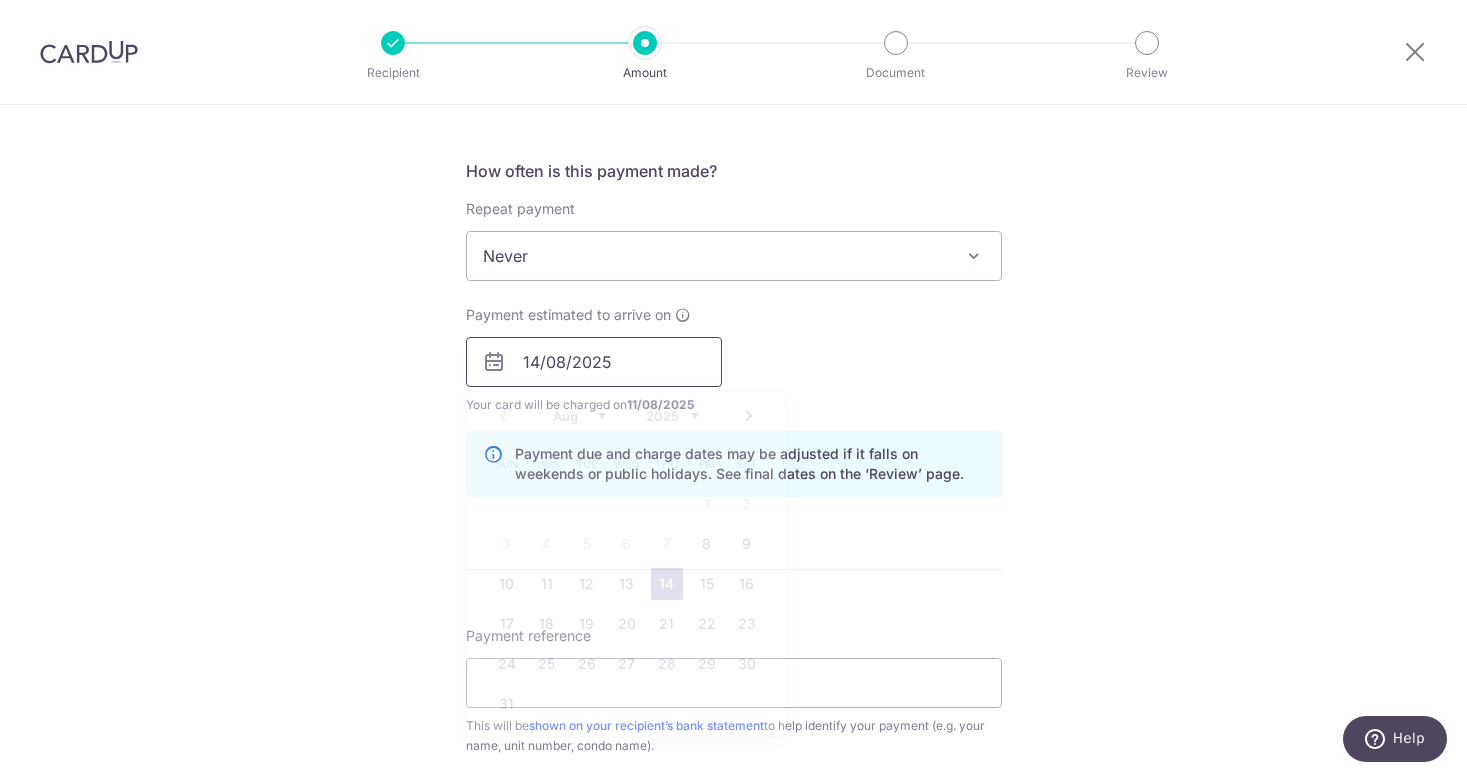 click on "14/08/2025" at bounding box center [594, 362] 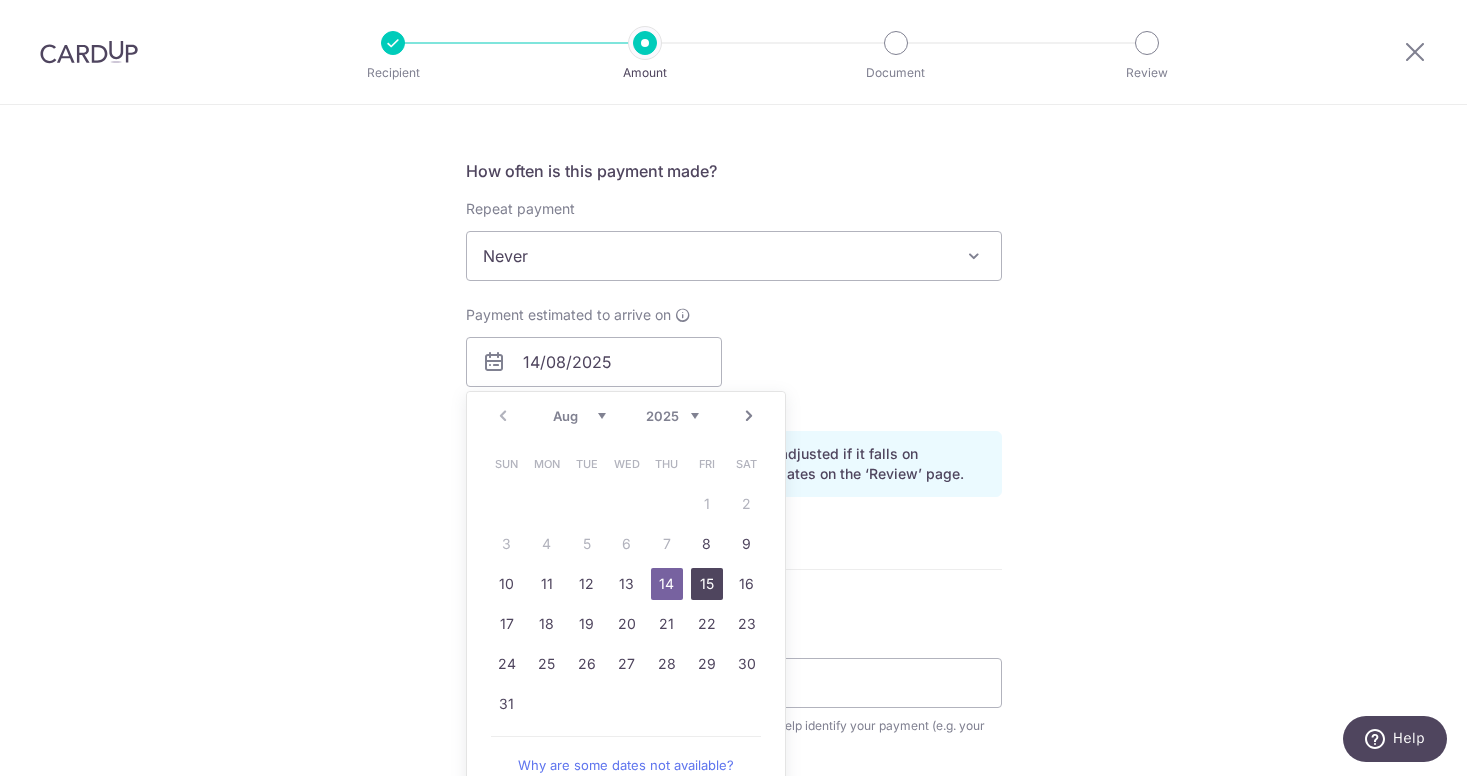 click on "15" at bounding box center [707, 584] 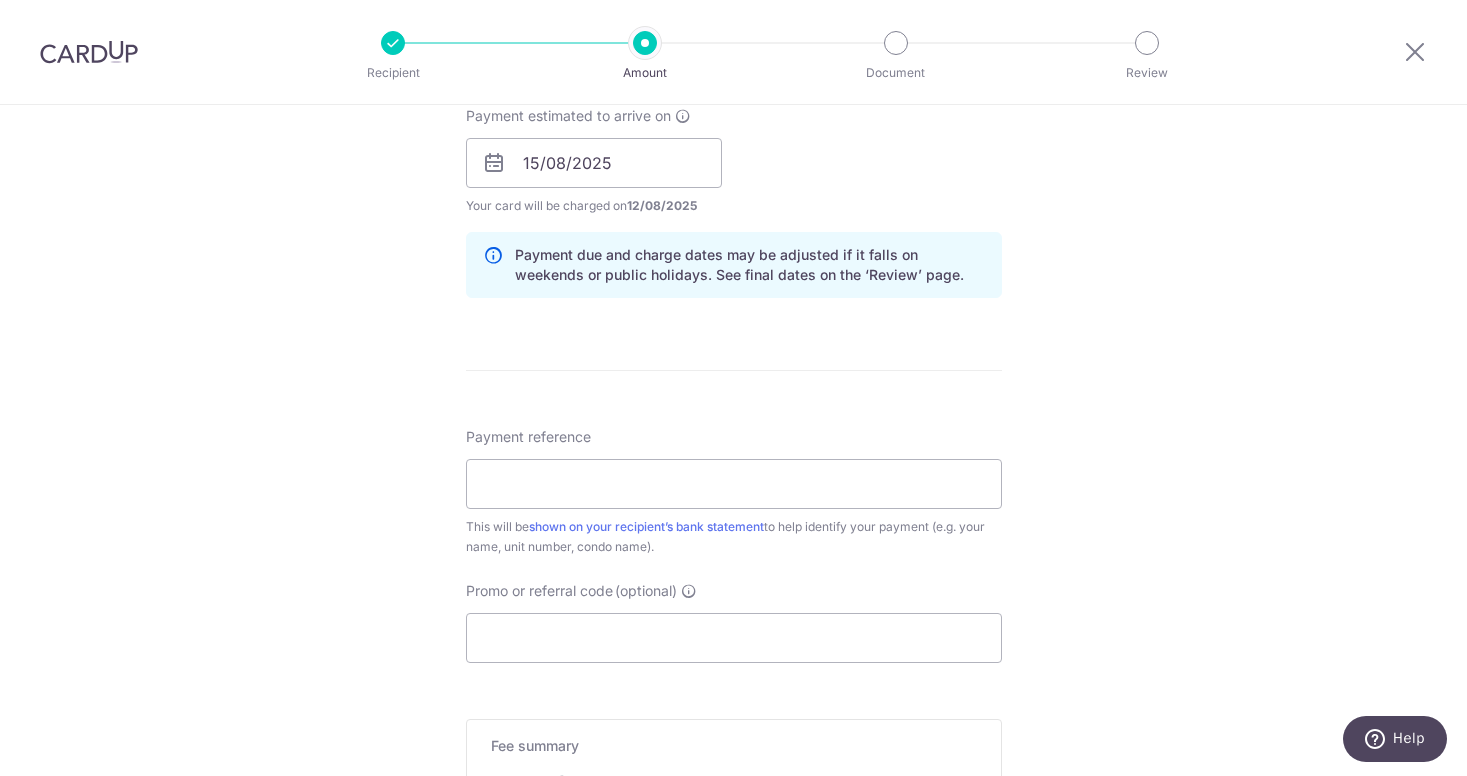scroll, scrollTop: 920, scrollLeft: 0, axis: vertical 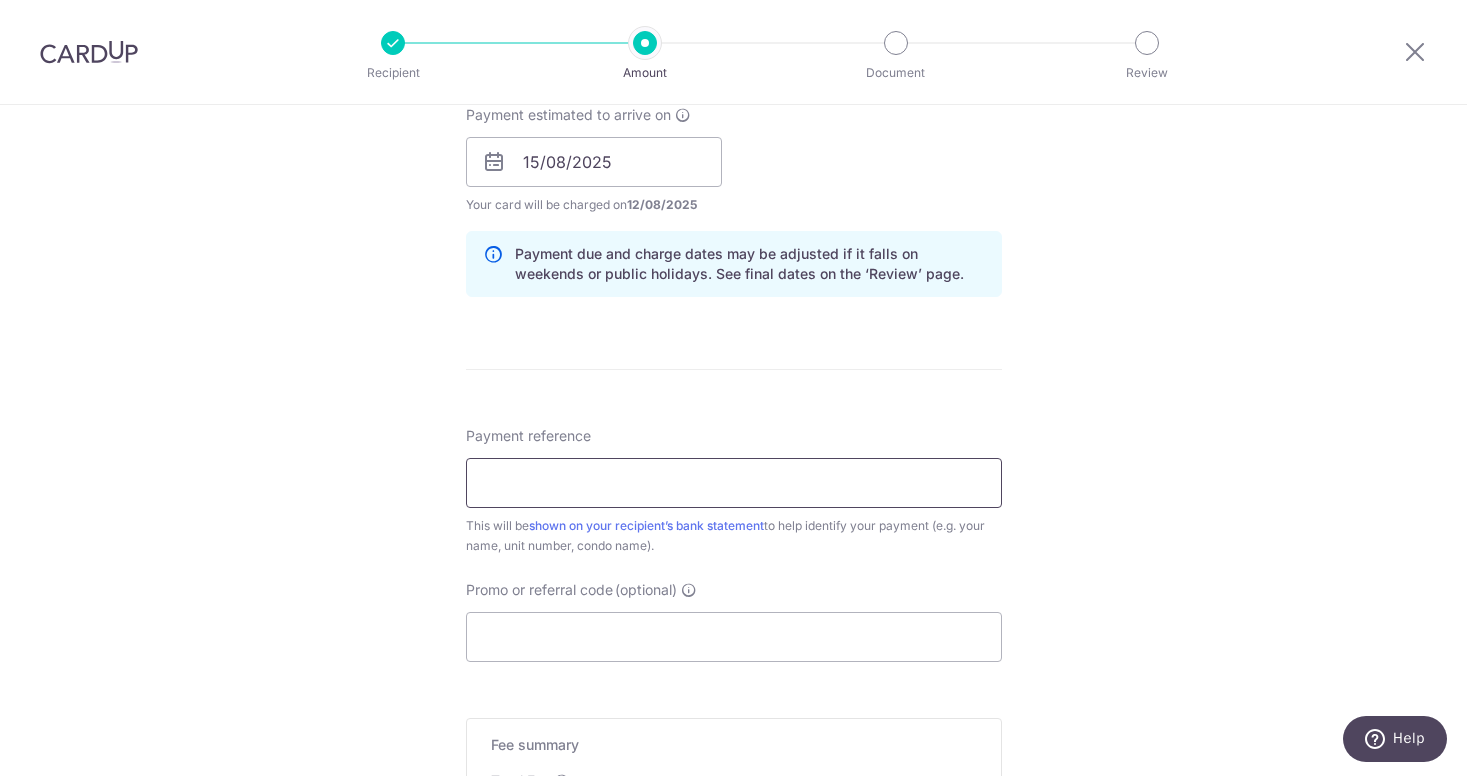 click on "Payment reference" at bounding box center (734, 483) 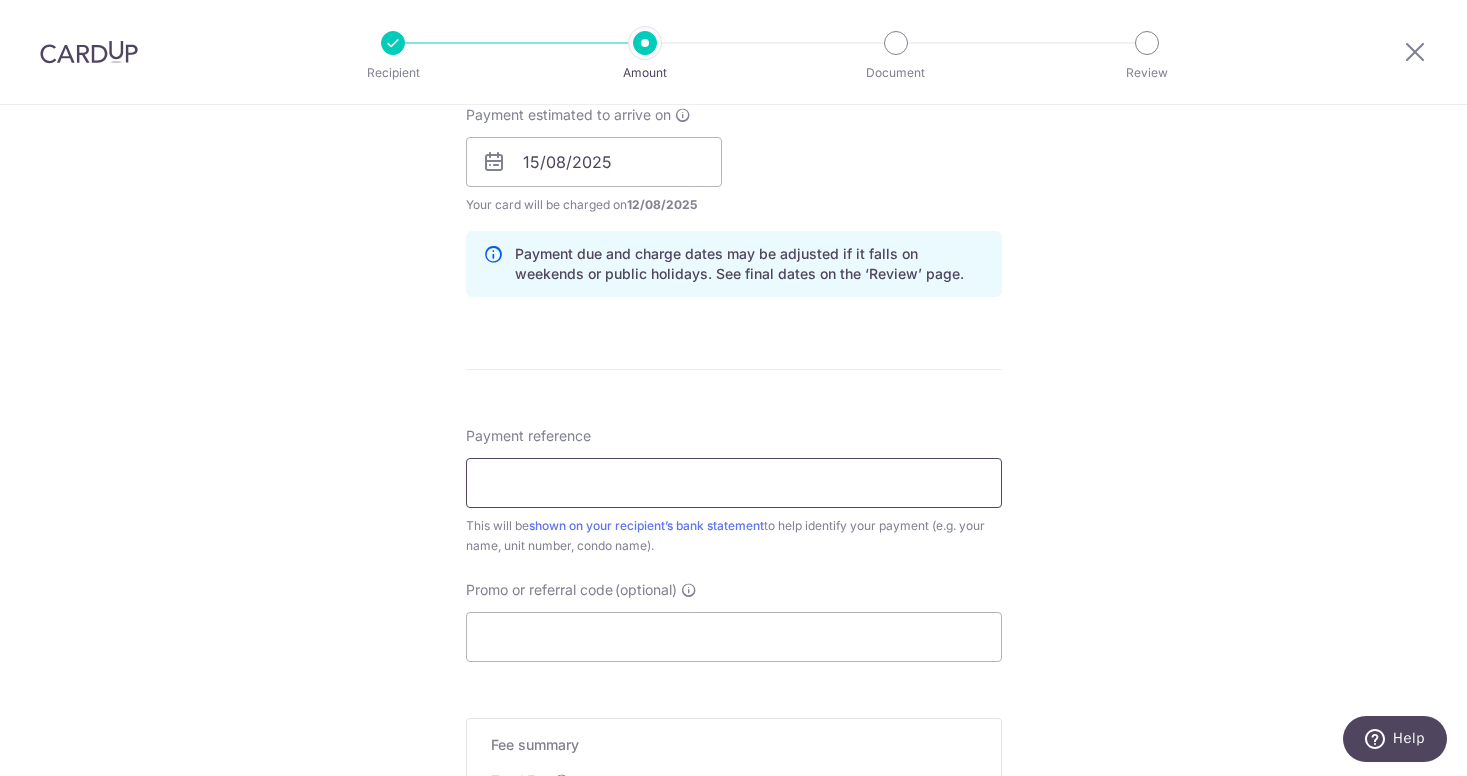 type on "31-1120" 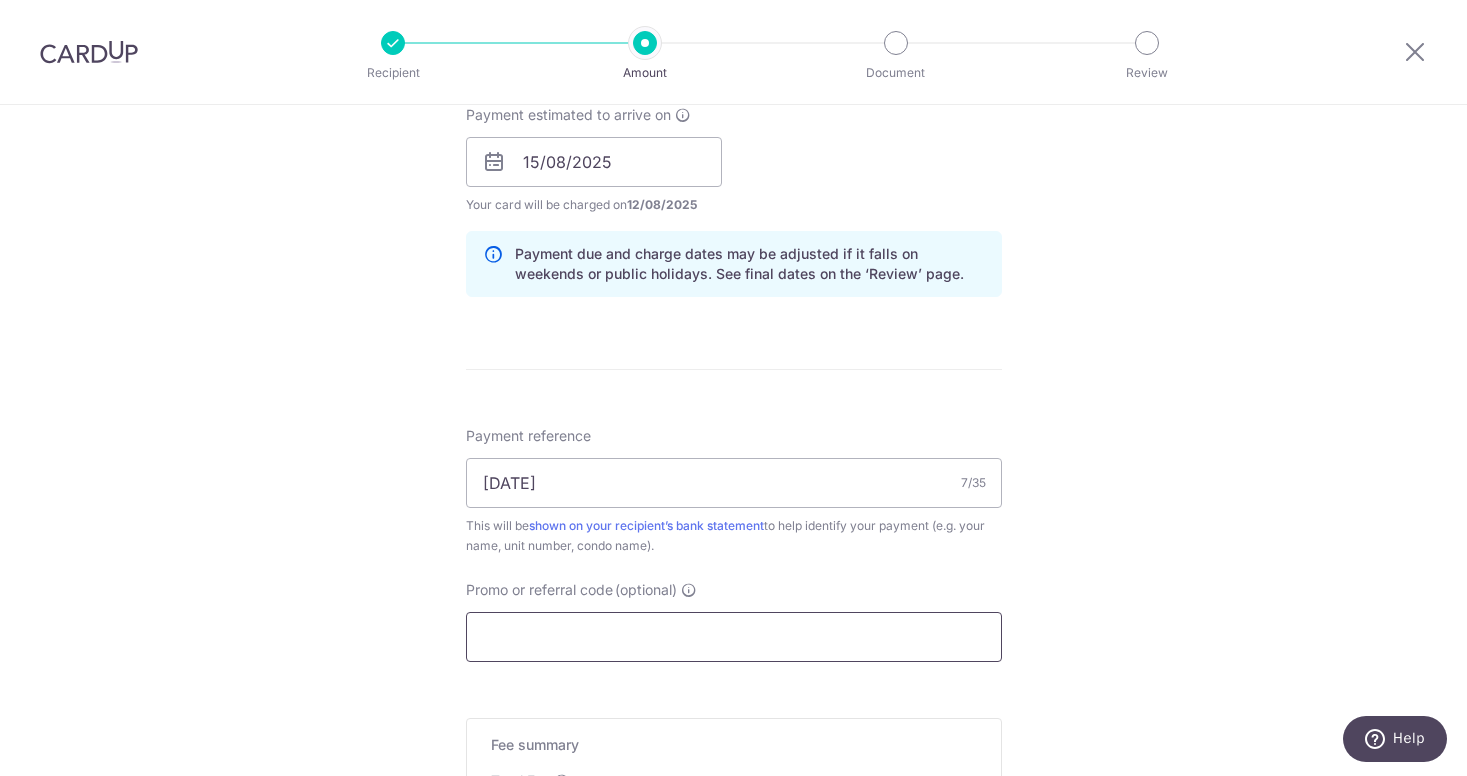 click on "Promo or referral code
(optional)" at bounding box center [734, 637] 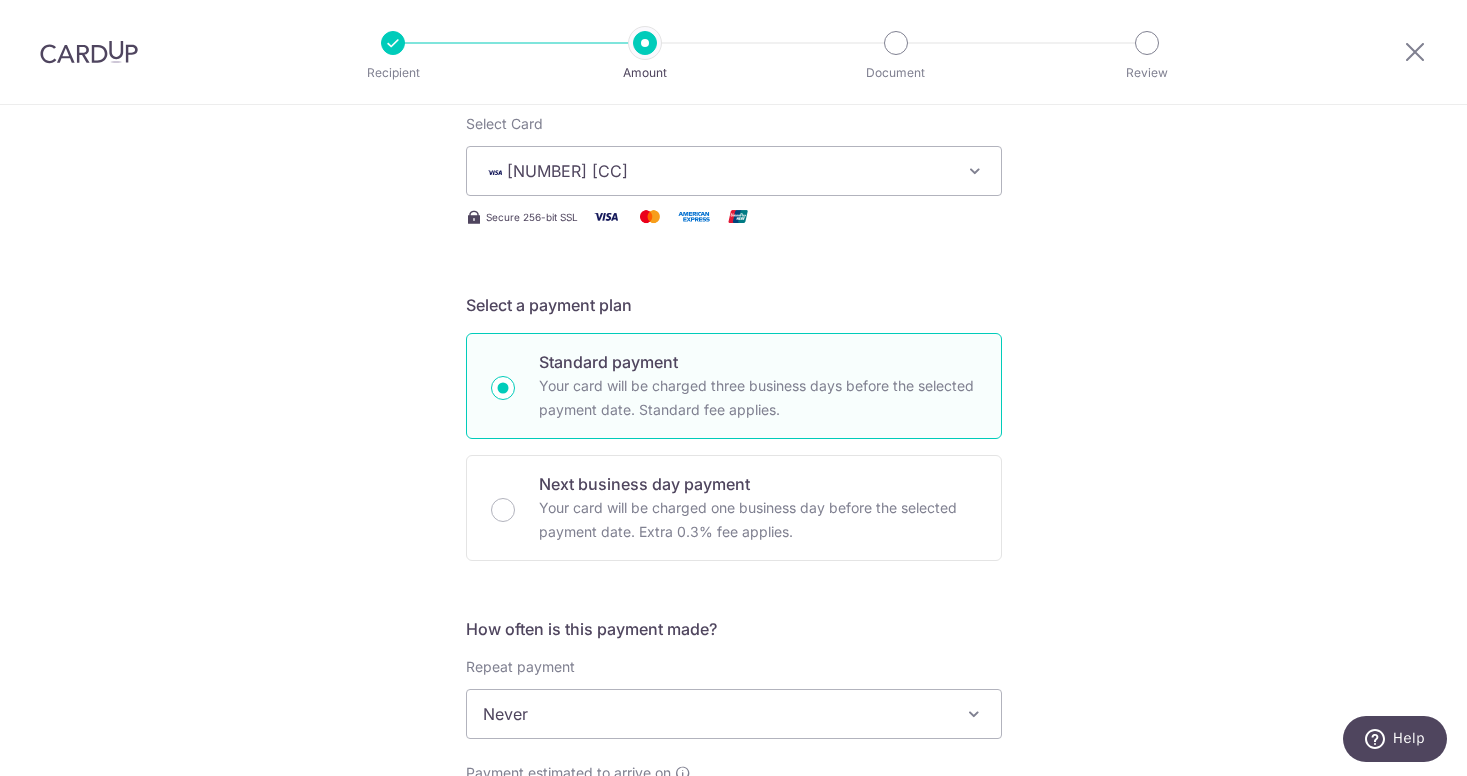 scroll, scrollTop: 1220, scrollLeft: 0, axis: vertical 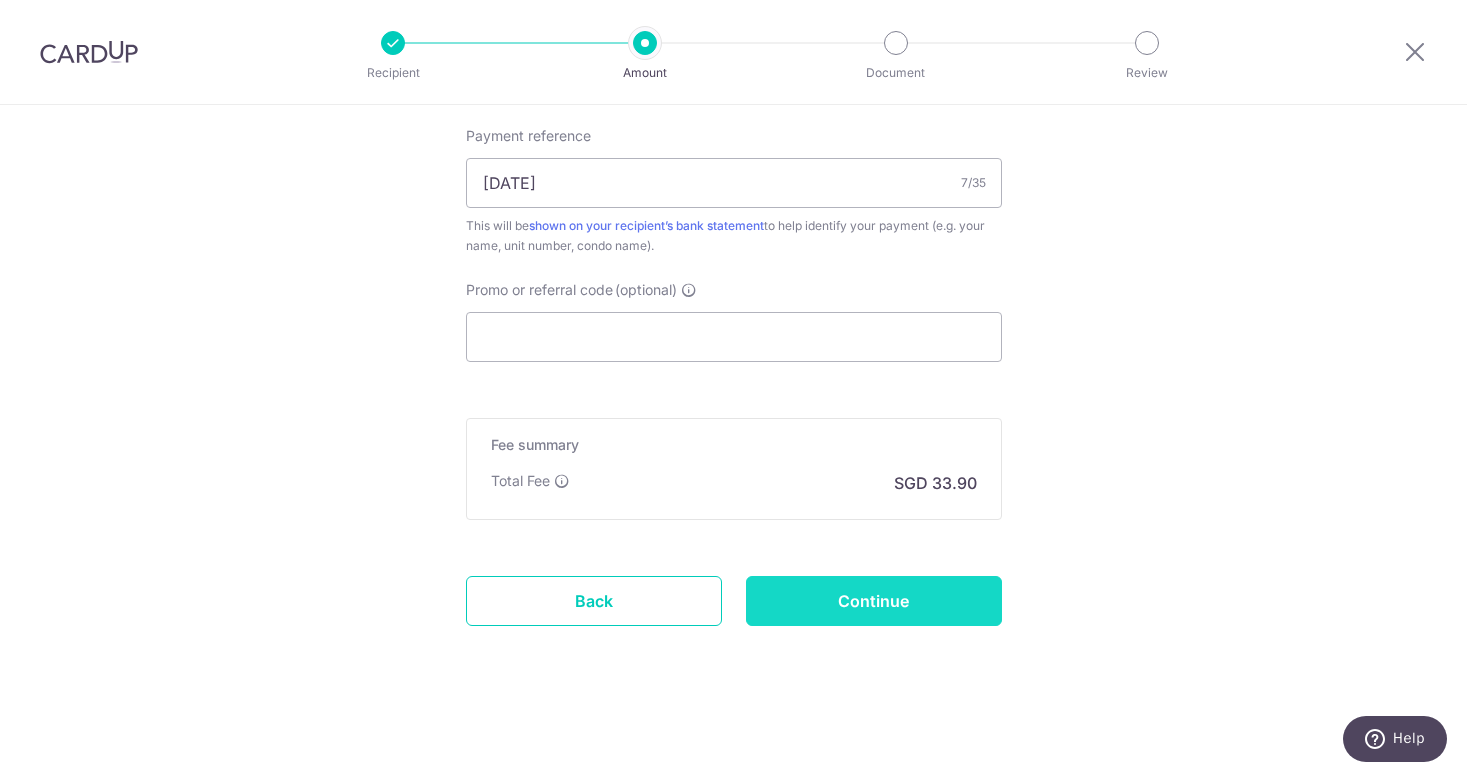 click on "Continue" at bounding box center (874, 601) 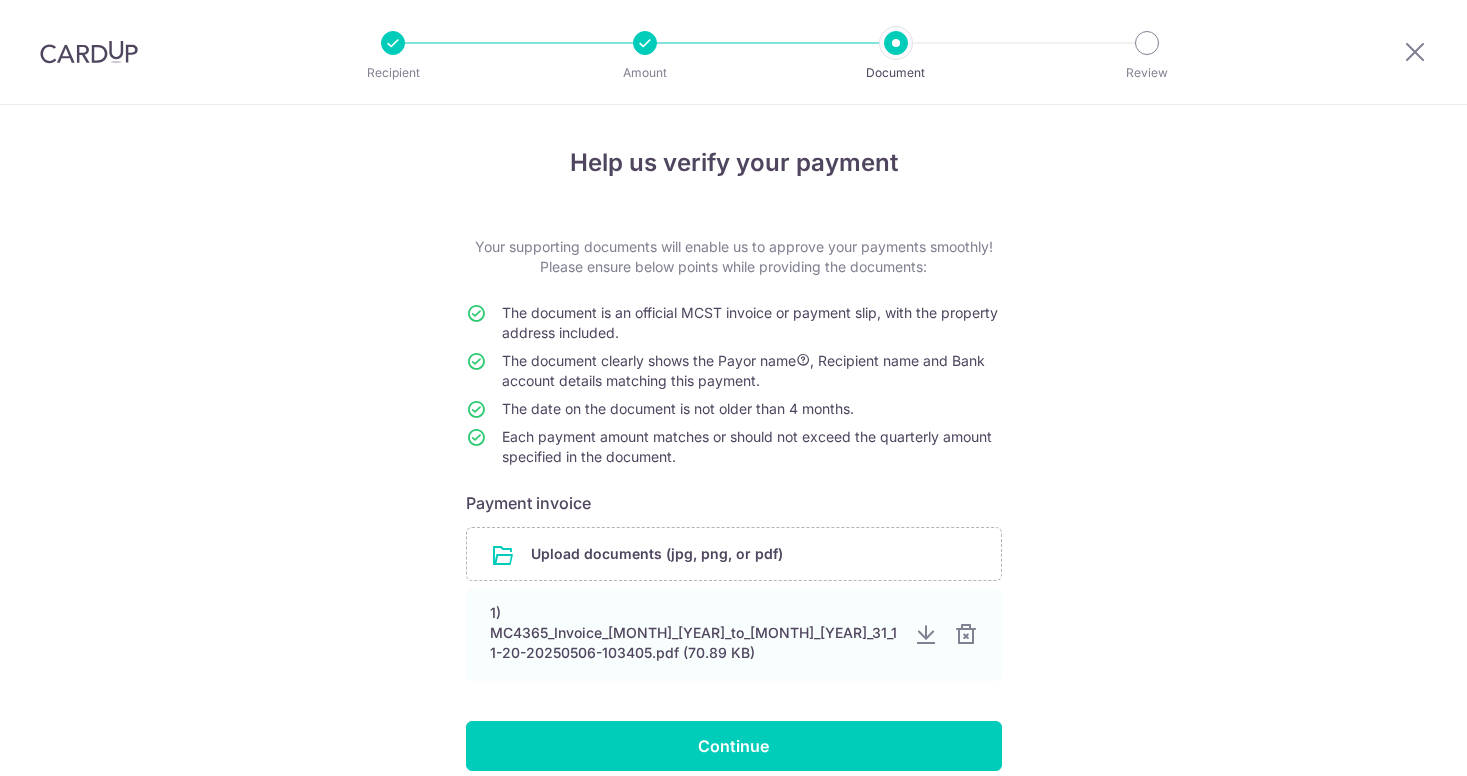 scroll, scrollTop: 0, scrollLeft: 0, axis: both 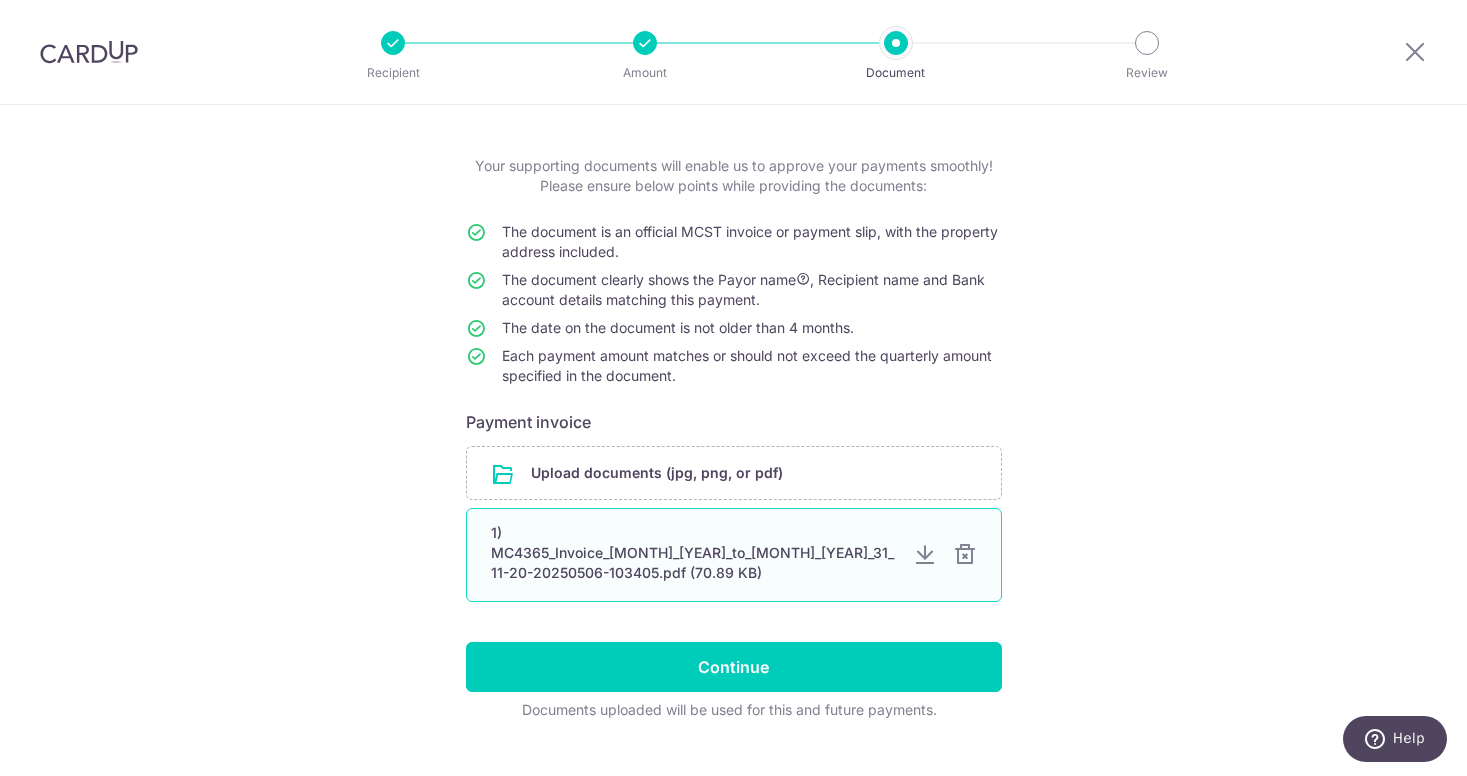 click at bounding box center [965, 555] 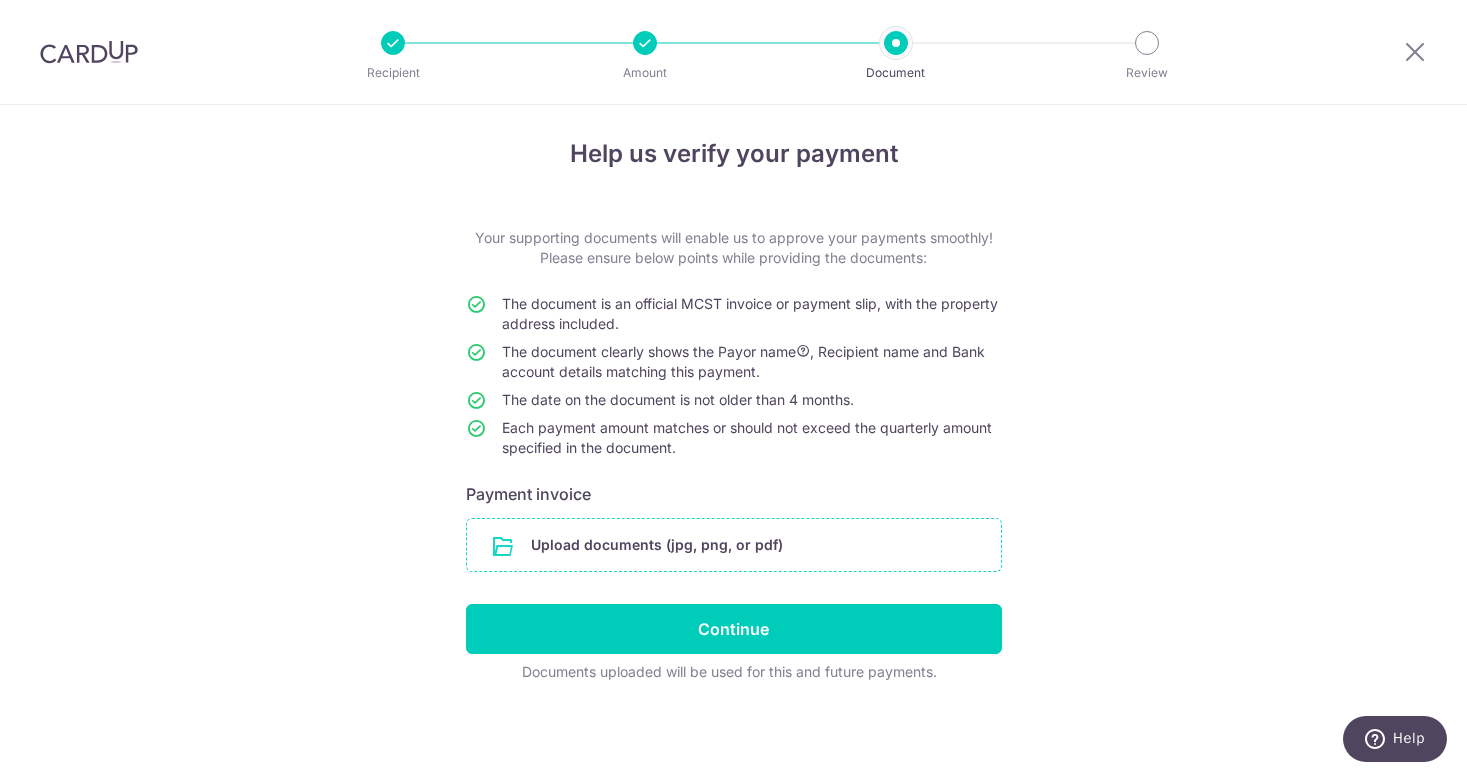 click at bounding box center (734, 545) 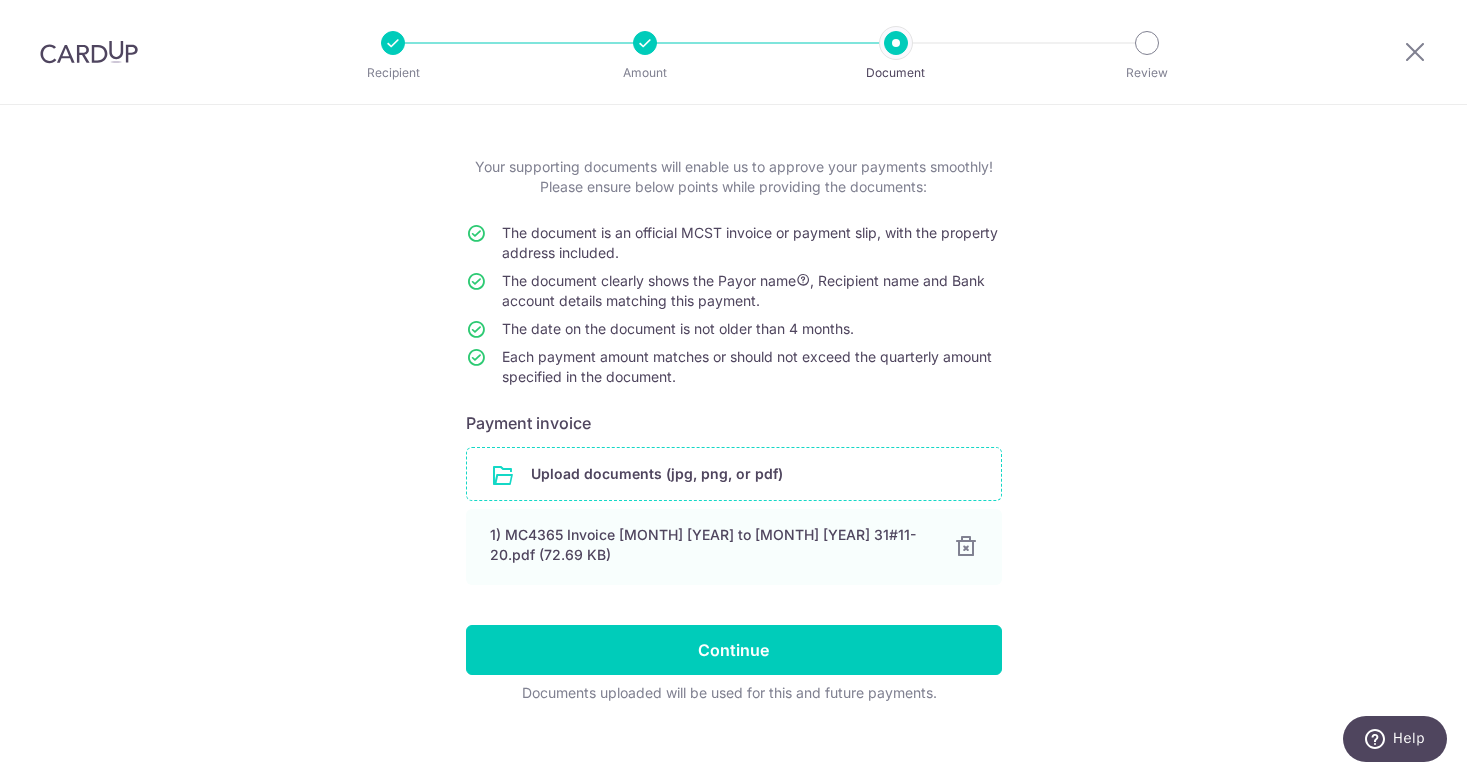 scroll, scrollTop: 101, scrollLeft: 0, axis: vertical 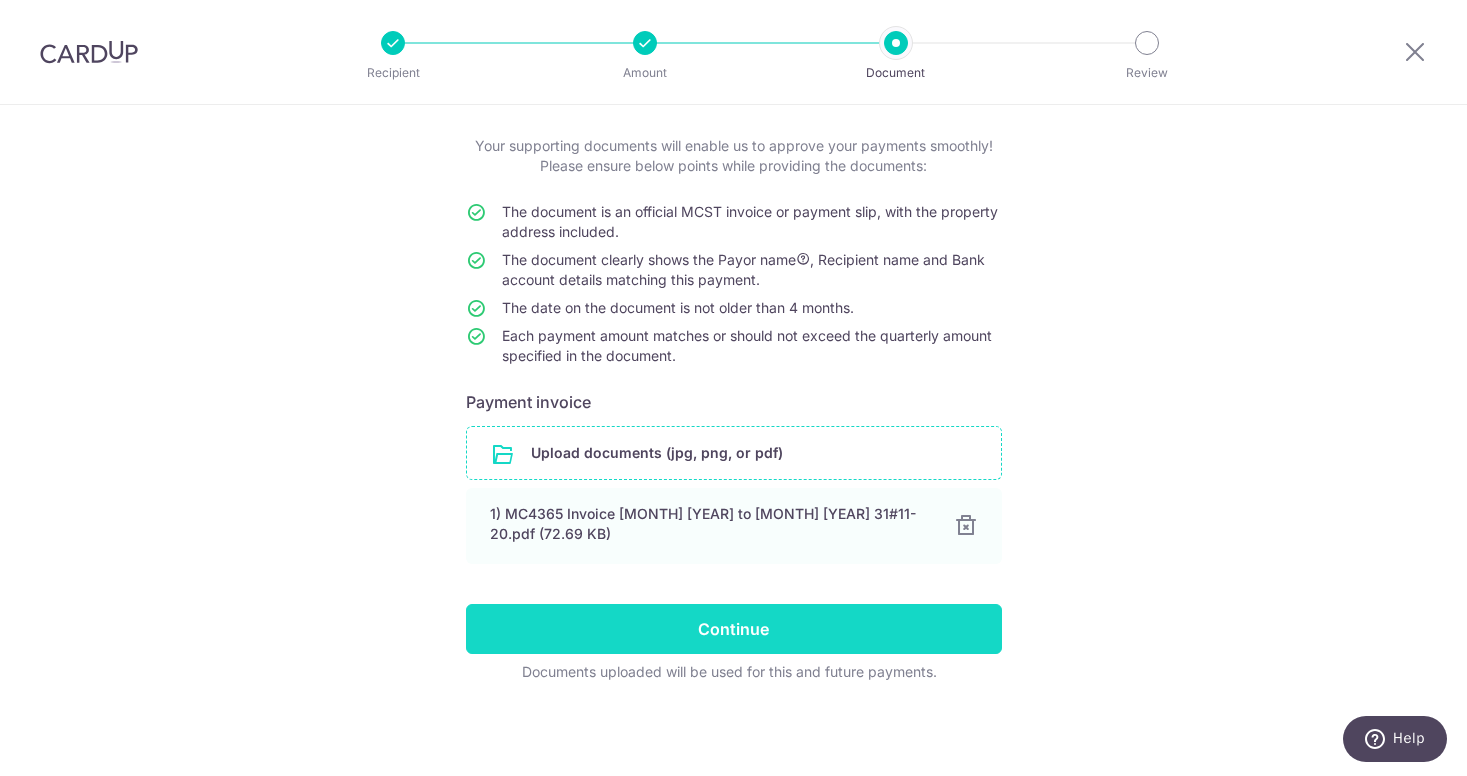 click on "Continue" at bounding box center [734, 629] 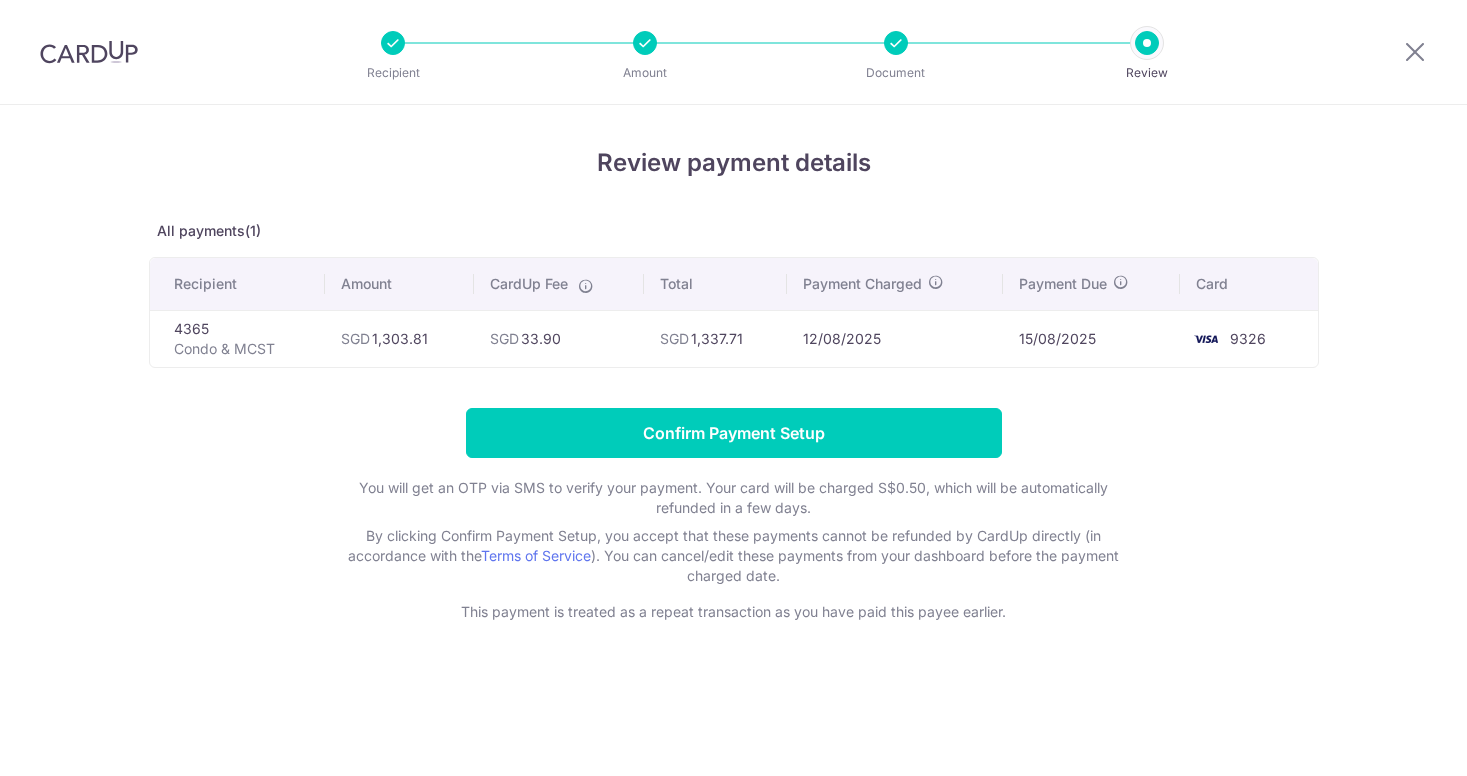 scroll, scrollTop: 0, scrollLeft: 0, axis: both 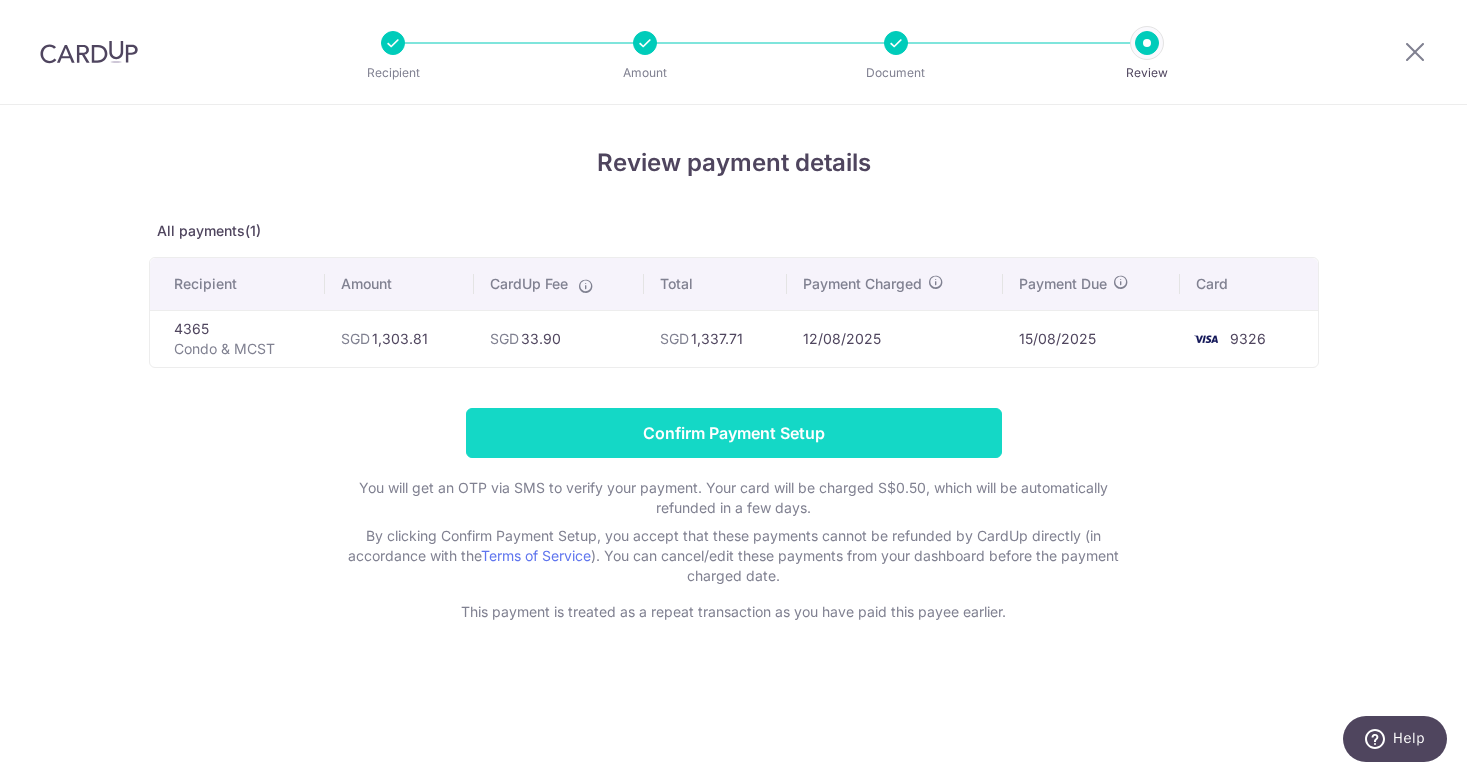 click on "Confirm Payment Setup" at bounding box center [734, 433] 